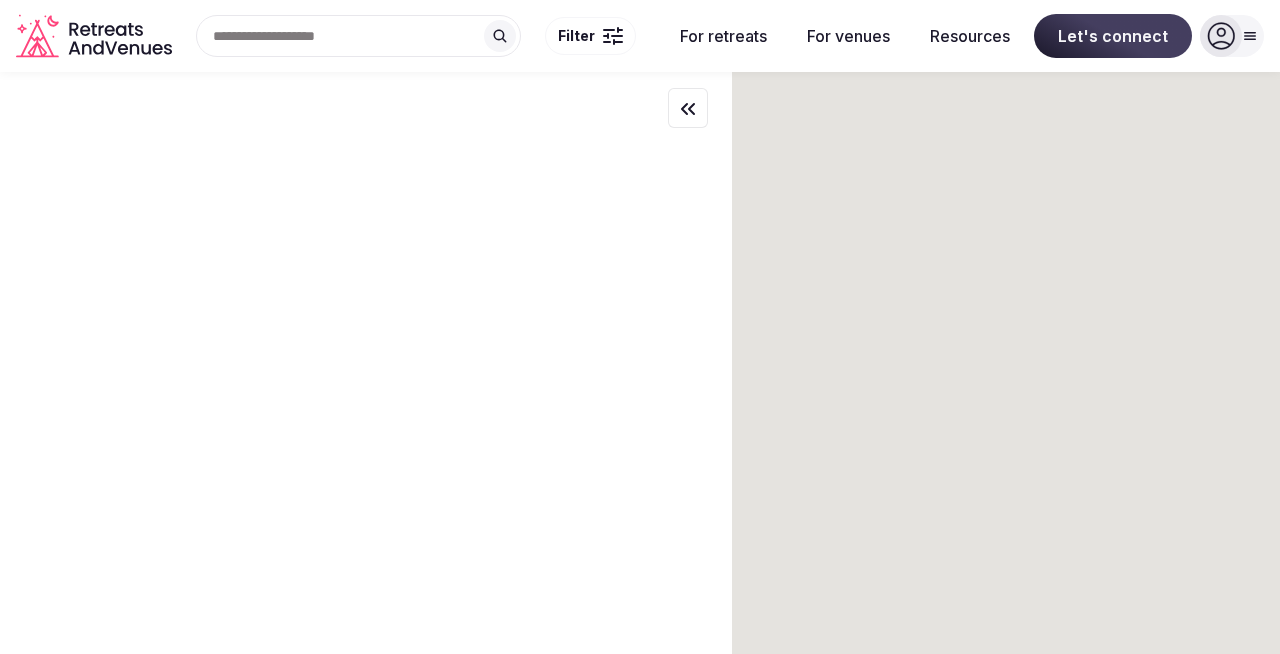 scroll, scrollTop: 0, scrollLeft: 0, axis: both 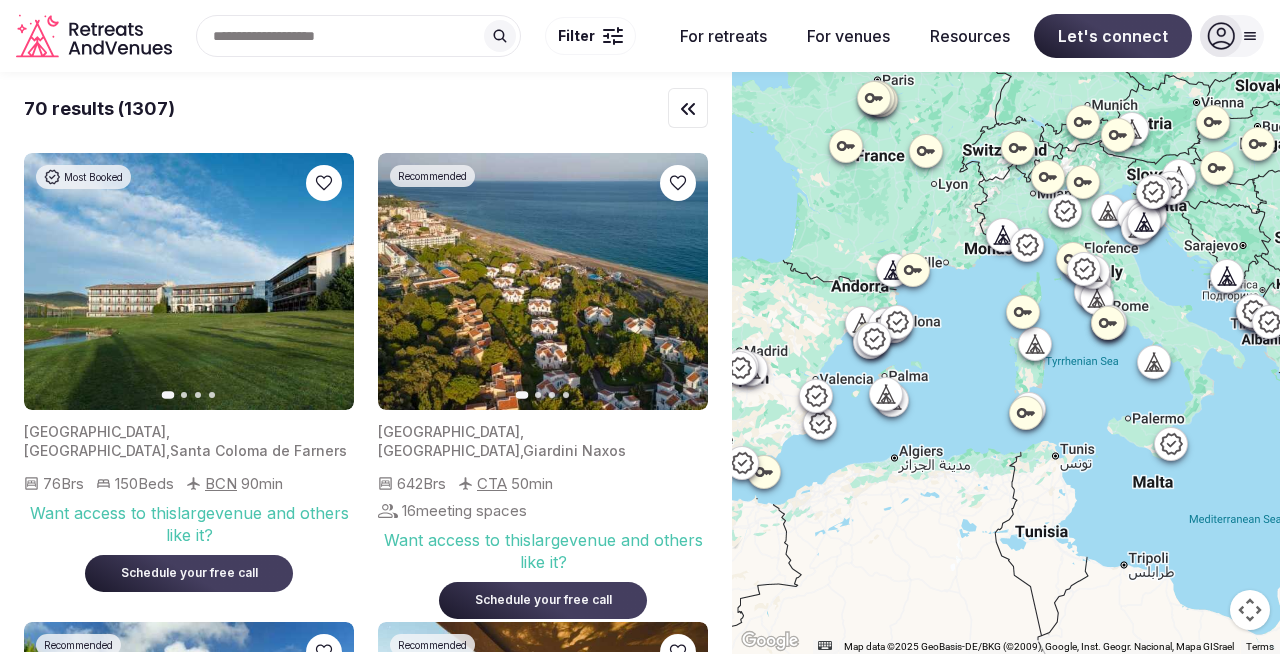 click on "Search Popular Destinations [GEOGRAPHIC_DATA], [GEOGRAPHIC_DATA] [GEOGRAPHIC_DATA], [GEOGRAPHIC_DATA] [GEOGRAPHIC_DATA], [GEOGRAPHIC_DATA] [US_STATE], [GEOGRAPHIC_DATA] [US_STATE], [GEOGRAPHIC_DATA] [GEOGRAPHIC_DATA], [GEOGRAPHIC_DATA] [GEOGRAPHIC_DATA], [GEOGRAPHIC_DATA] [GEOGRAPHIC_DATA], [GEOGRAPHIC_DATA] Filter" at bounding box center (420, 36) 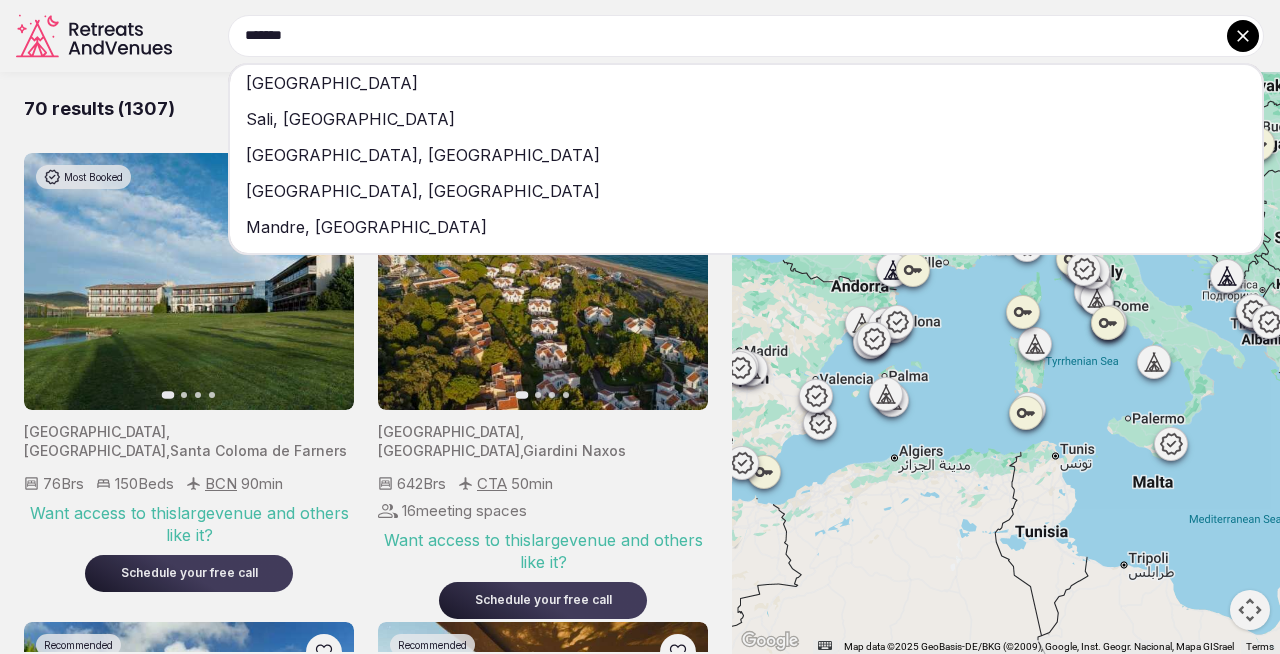 type on "*******" 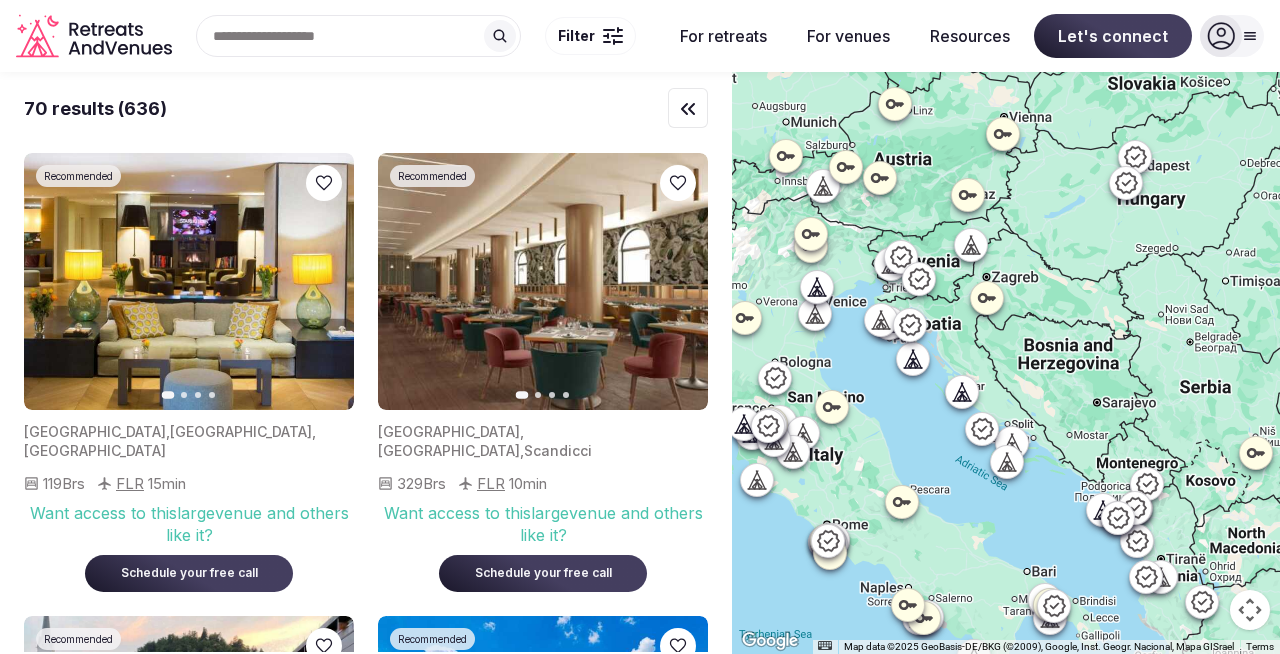 click at bounding box center [613, 36] 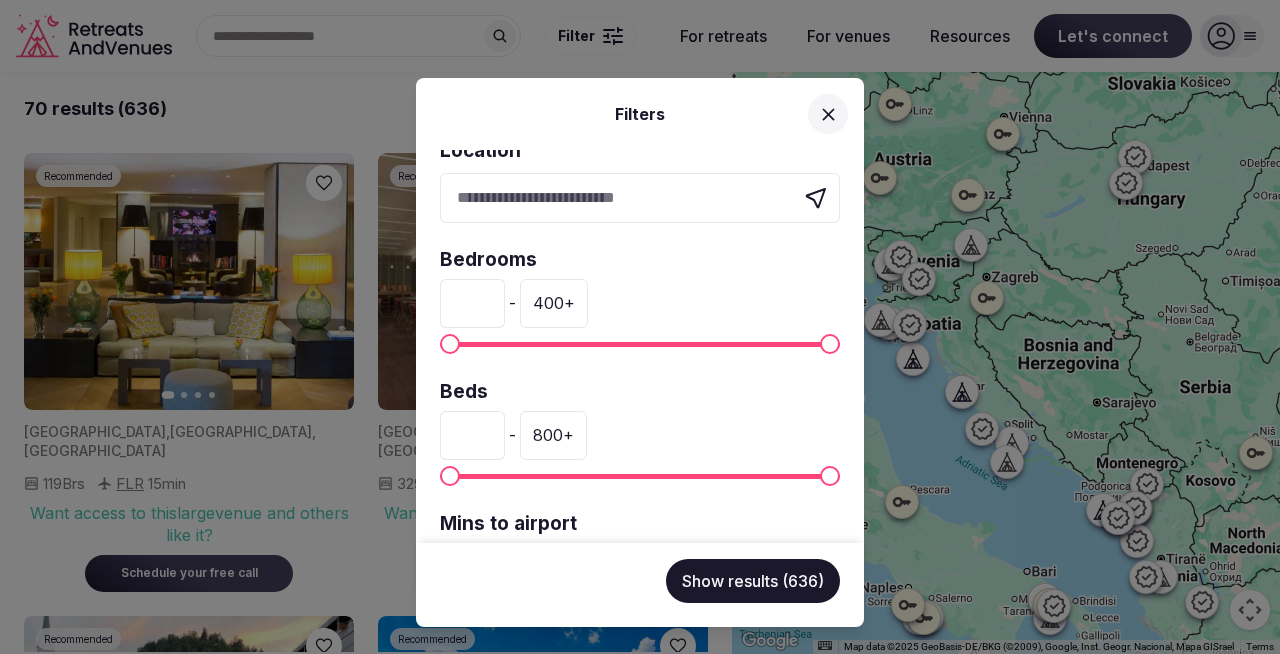 scroll, scrollTop: 0, scrollLeft: 0, axis: both 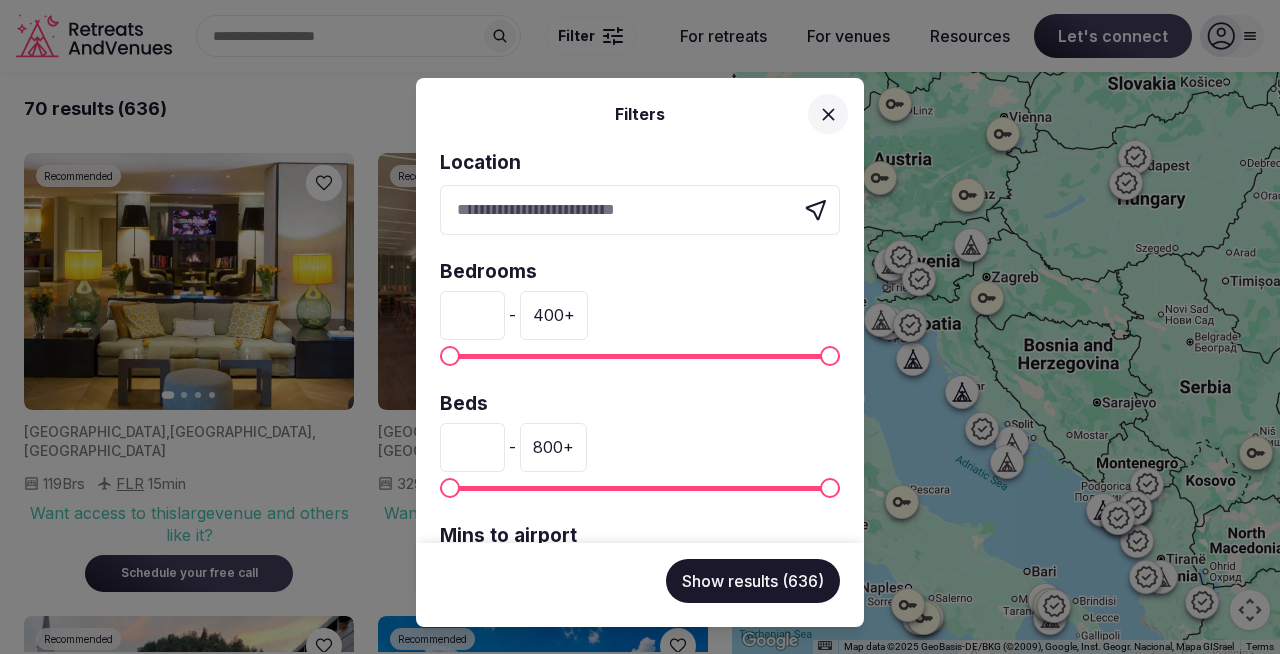 type on "**" 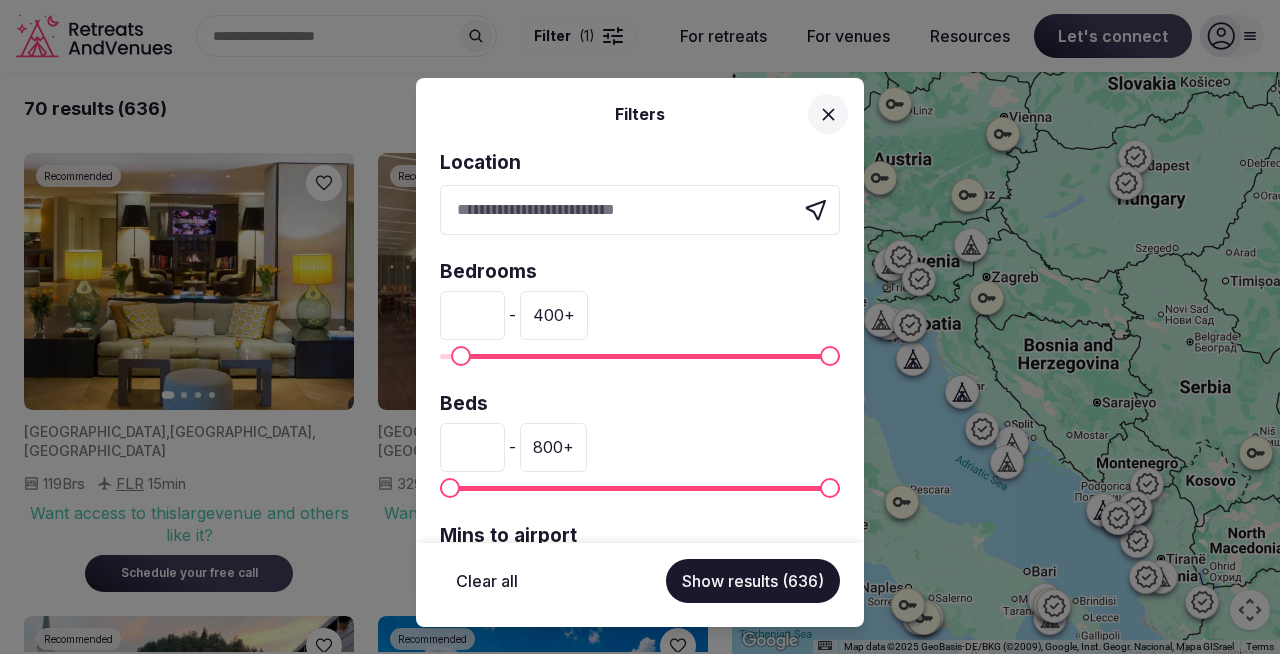 click at bounding box center [461, 356] 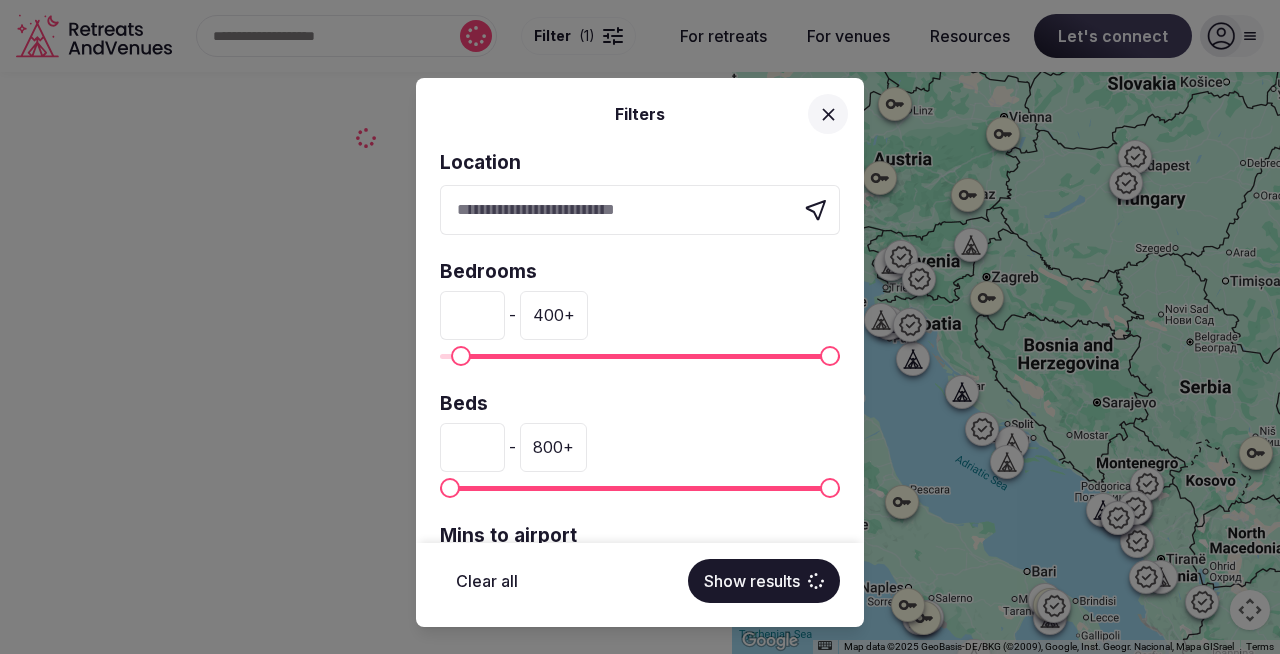 click at bounding box center (461, 356) 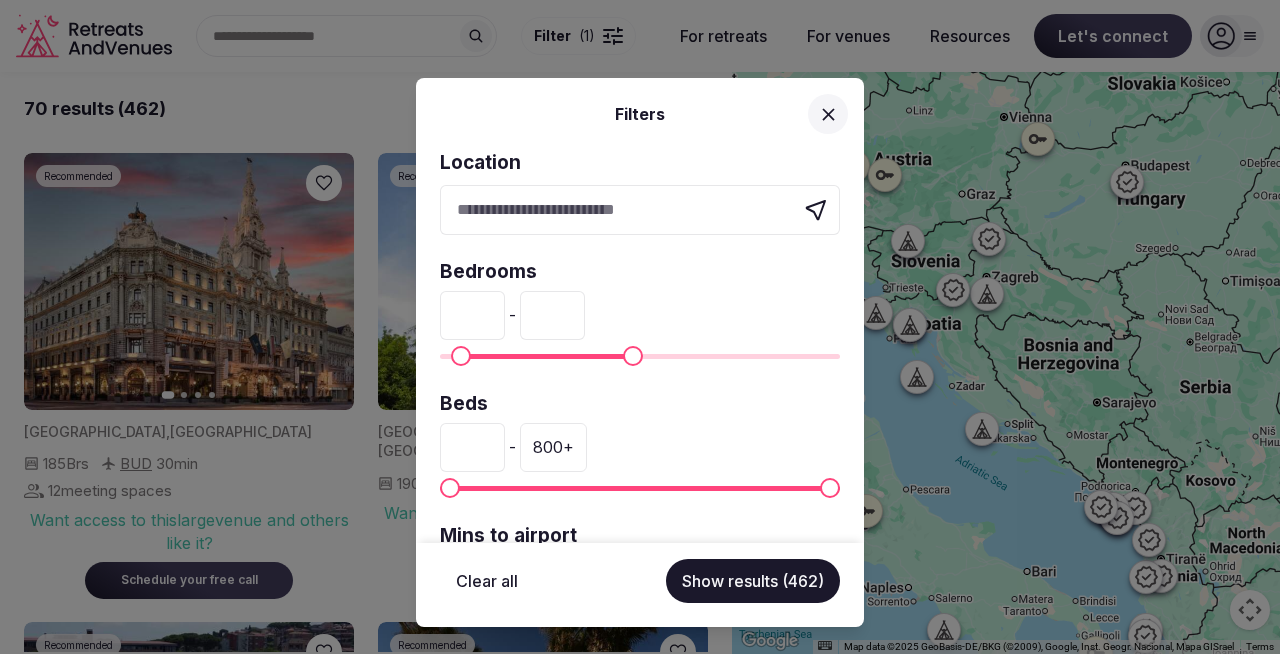 click on "Bedrooms ** - ***" at bounding box center [640, 313] 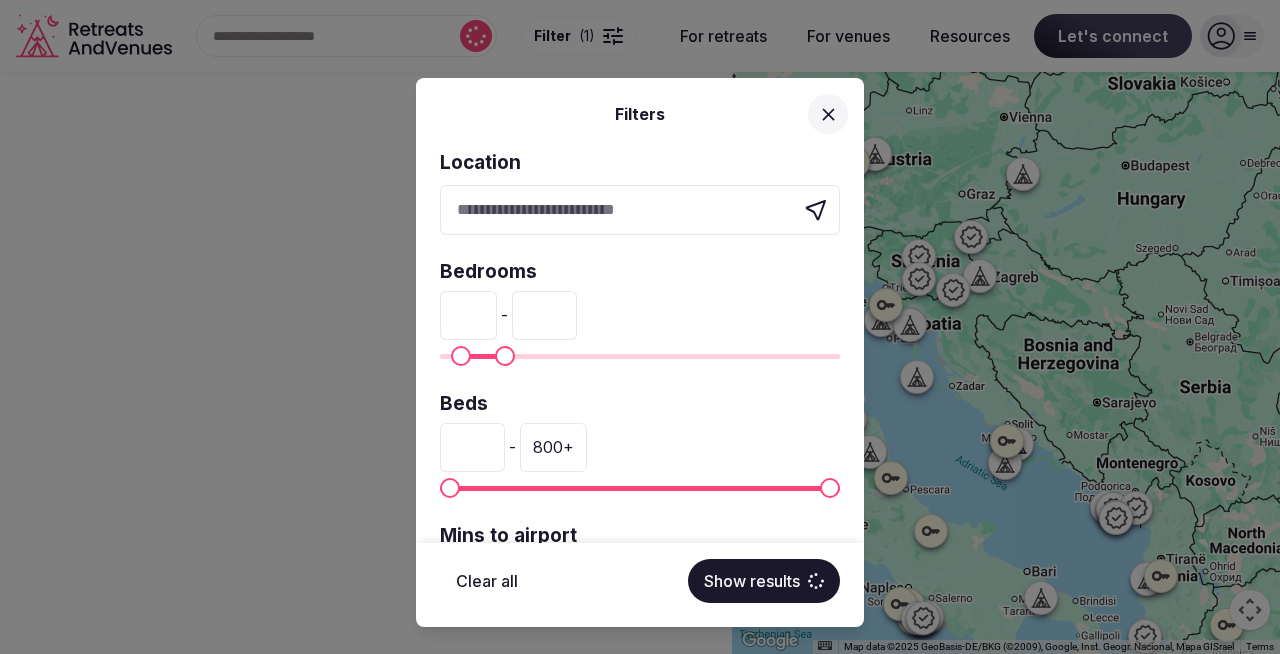 type on "**" 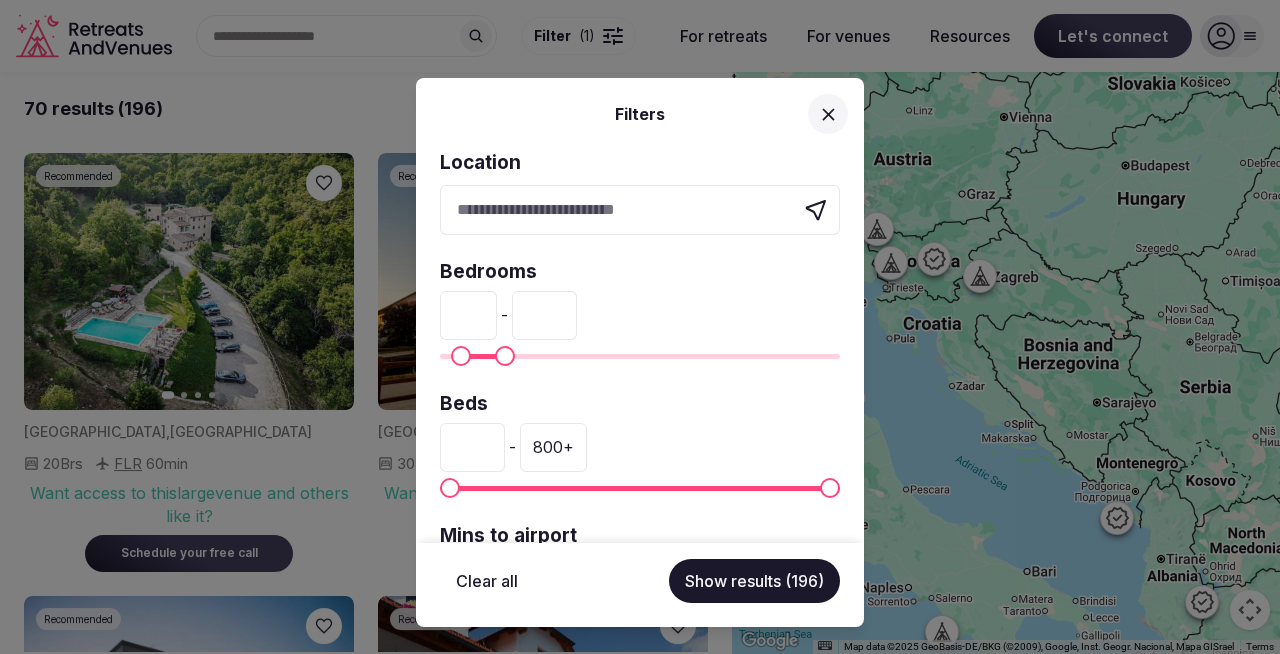 click on "Show results   (196)" at bounding box center (754, 581) 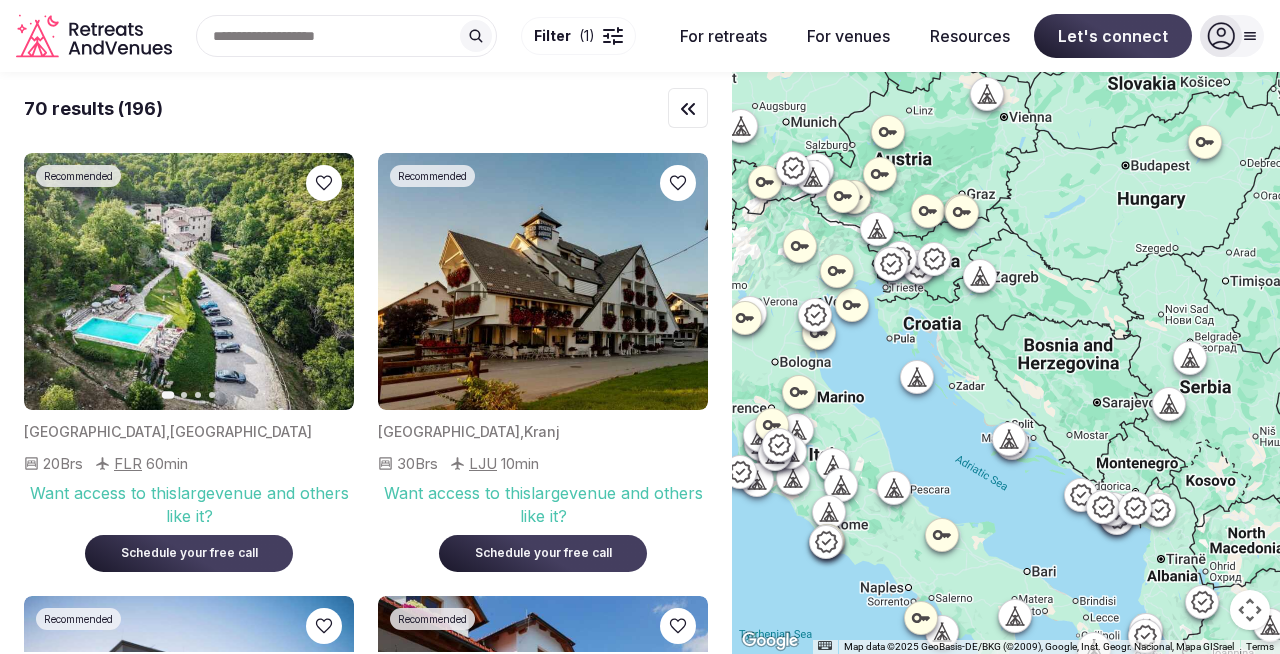 click on "Recent searches [GEOGRAPHIC_DATA] Search Popular Destinations [GEOGRAPHIC_DATA], [GEOGRAPHIC_DATA] [GEOGRAPHIC_DATA], [GEOGRAPHIC_DATA] [GEOGRAPHIC_DATA], [GEOGRAPHIC_DATA] [US_STATE], [GEOGRAPHIC_DATA] [US_STATE], [GEOGRAPHIC_DATA] [GEOGRAPHIC_DATA], [GEOGRAPHIC_DATA] [GEOGRAPHIC_DATA], [GEOGRAPHIC_DATA] [GEOGRAPHIC_DATA], [GEOGRAPHIC_DATA] Filter ( 1 )" at bounding box center (420, 36) 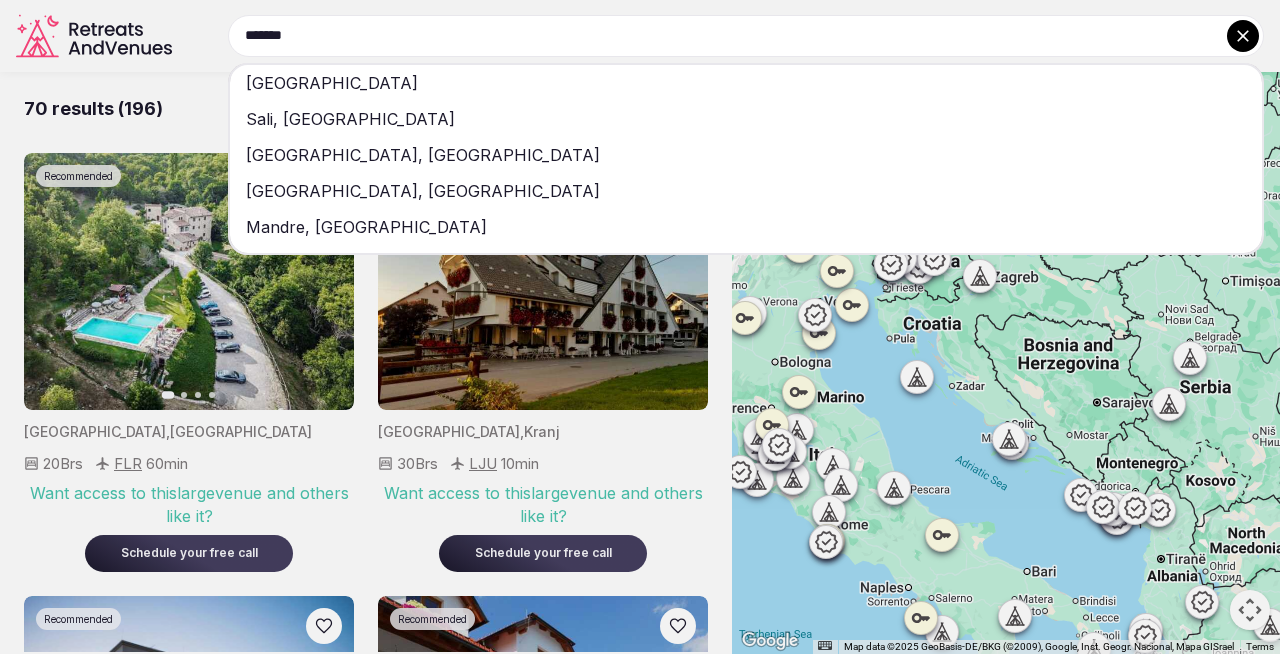 type on "*******" 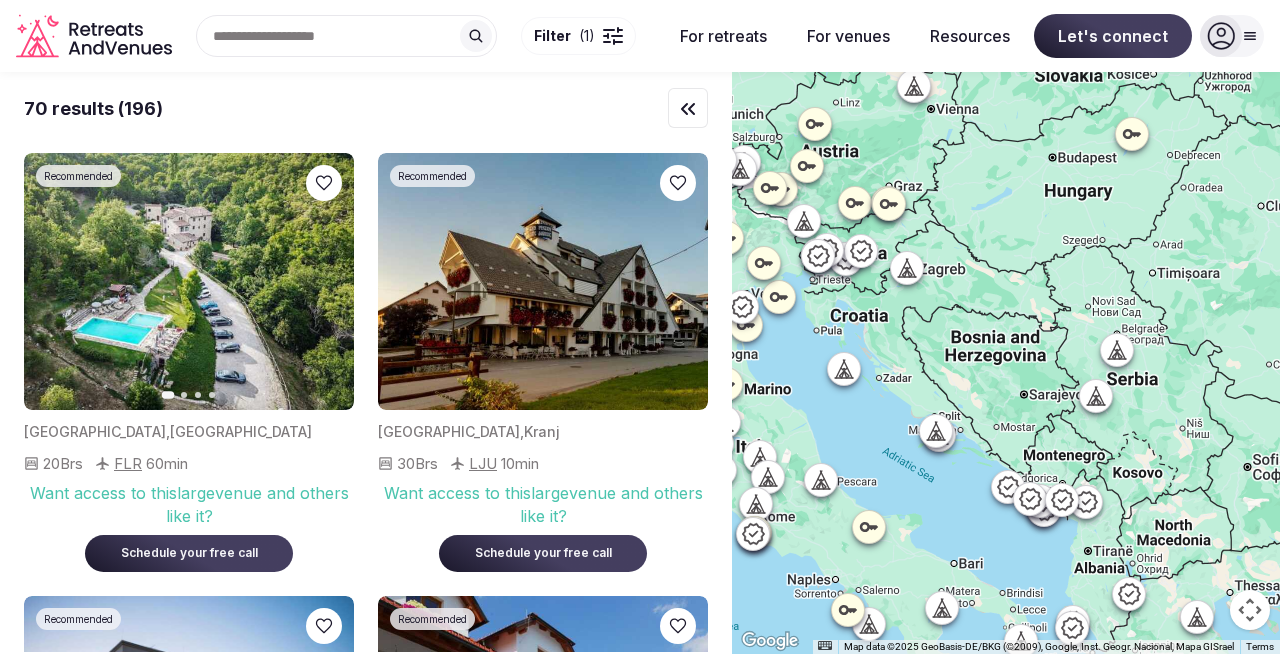 drag, startPoint x: 901, startPoint y: 457, endPoint x: 834, endPoint y: 421, distance: 76.05919 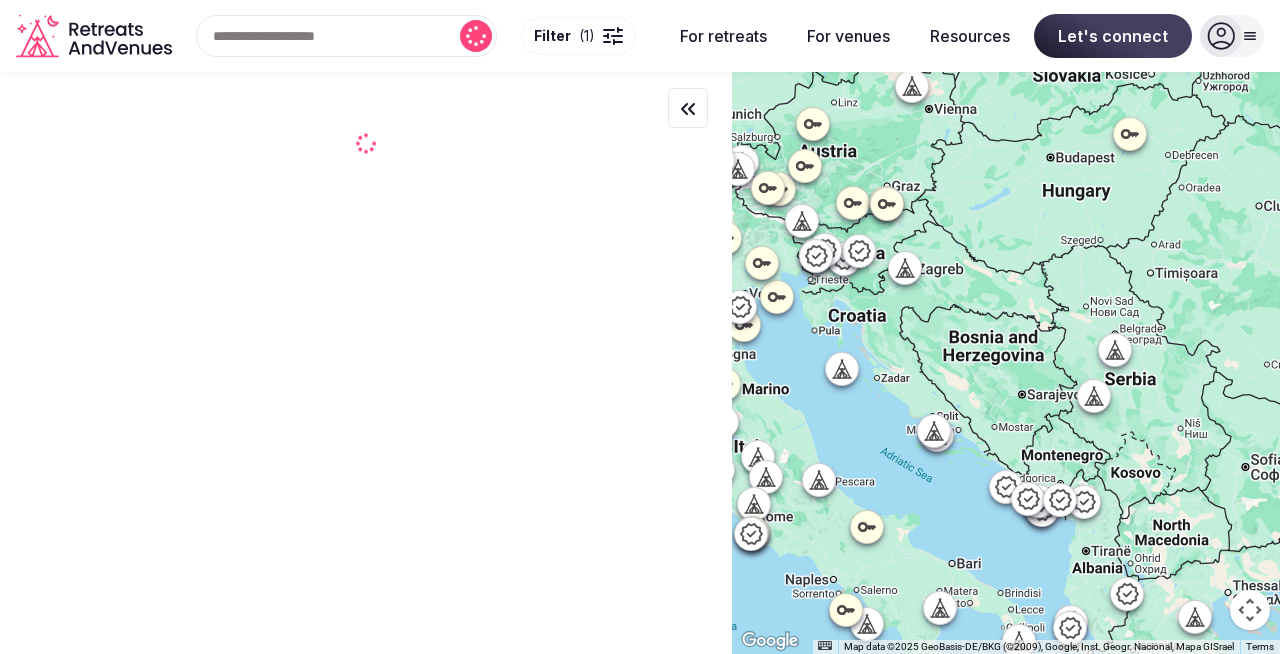 click at bounding box center (842, 369) 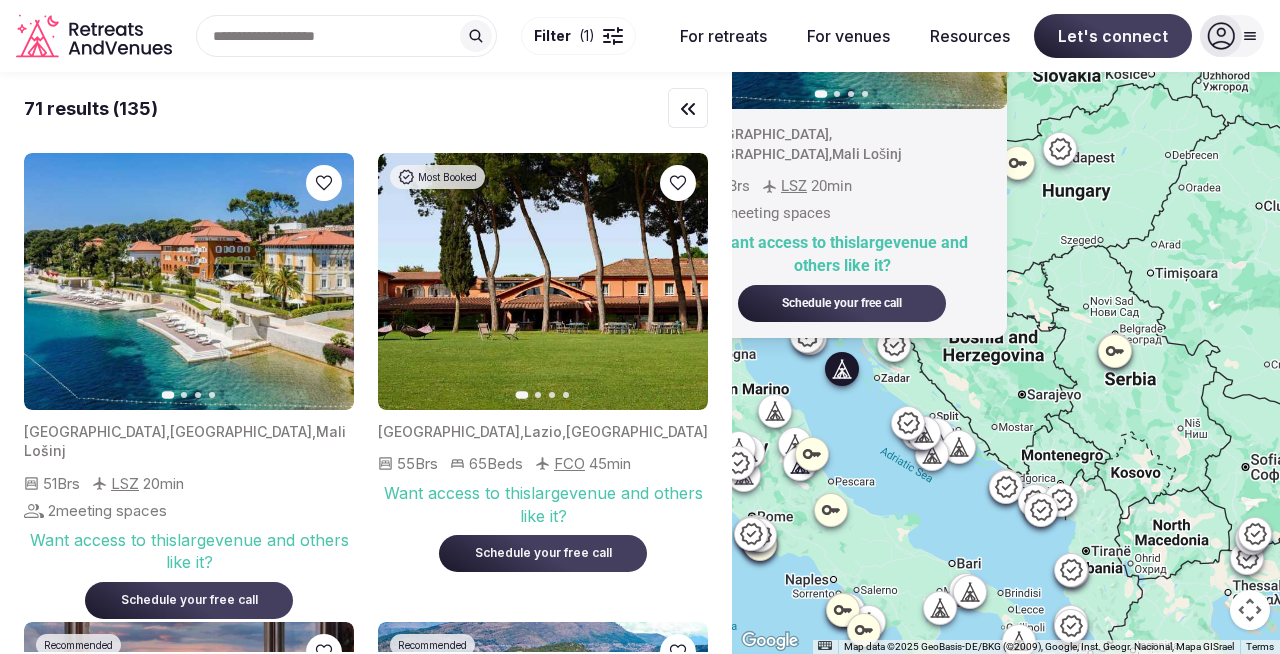 click on "To navigate, press the arrow keys. Previous slide Next slide [GEOGRAPHIC_DATA] ,  [GEOGRAPHIC_DATA] ,  [GEOGRAPHIC_DATA] 51  Brs LSZ 20  min 2  meeting spaces Want access to this  large  venue and others like it? Schedule your free call" at bounding box center (1006, 363) 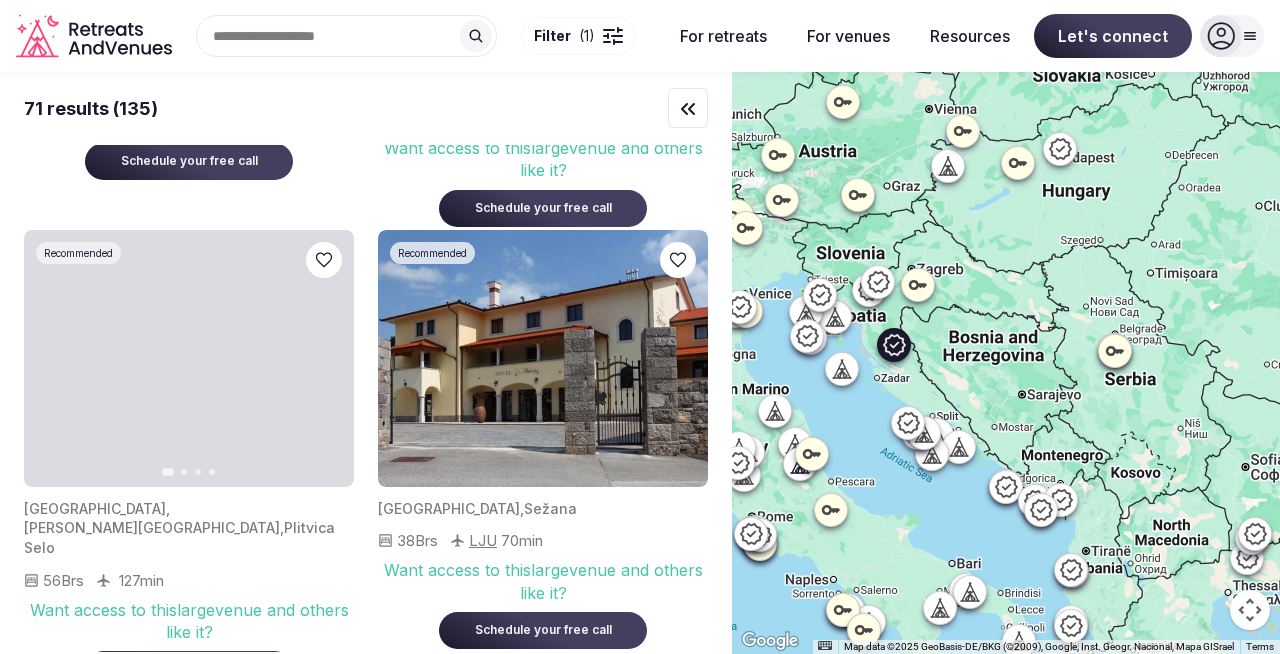 scroll, scrollTop: 862, scrollLeft: 0, axis: vertical 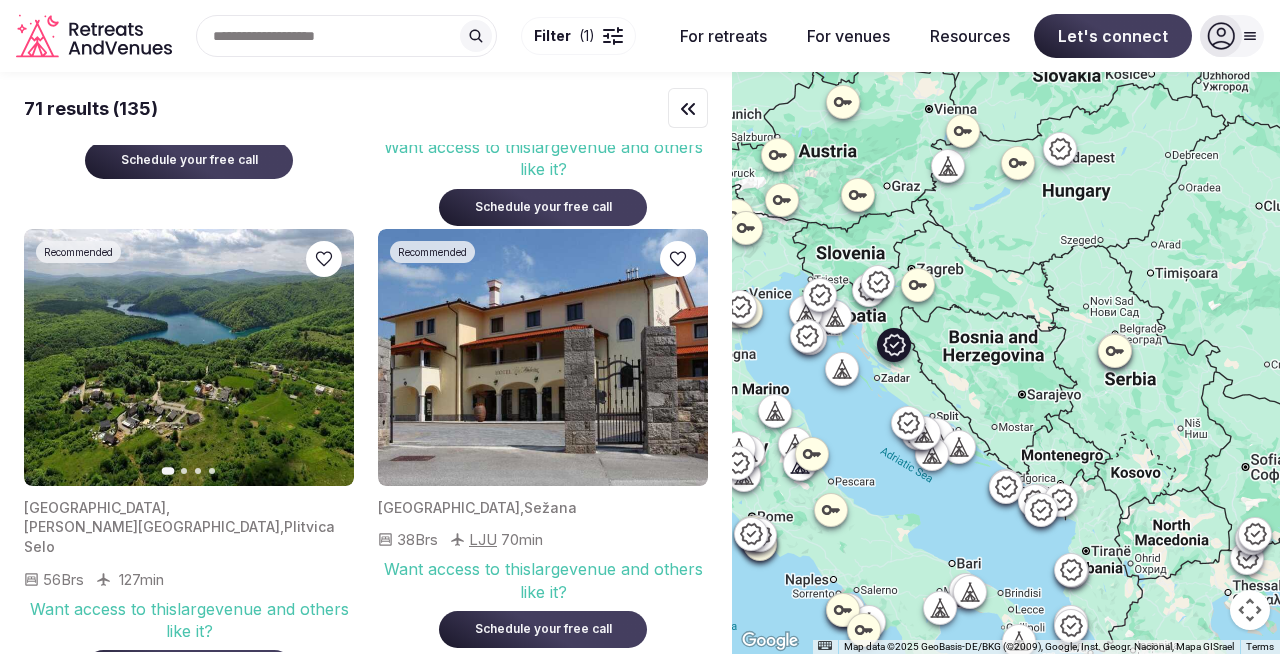 click 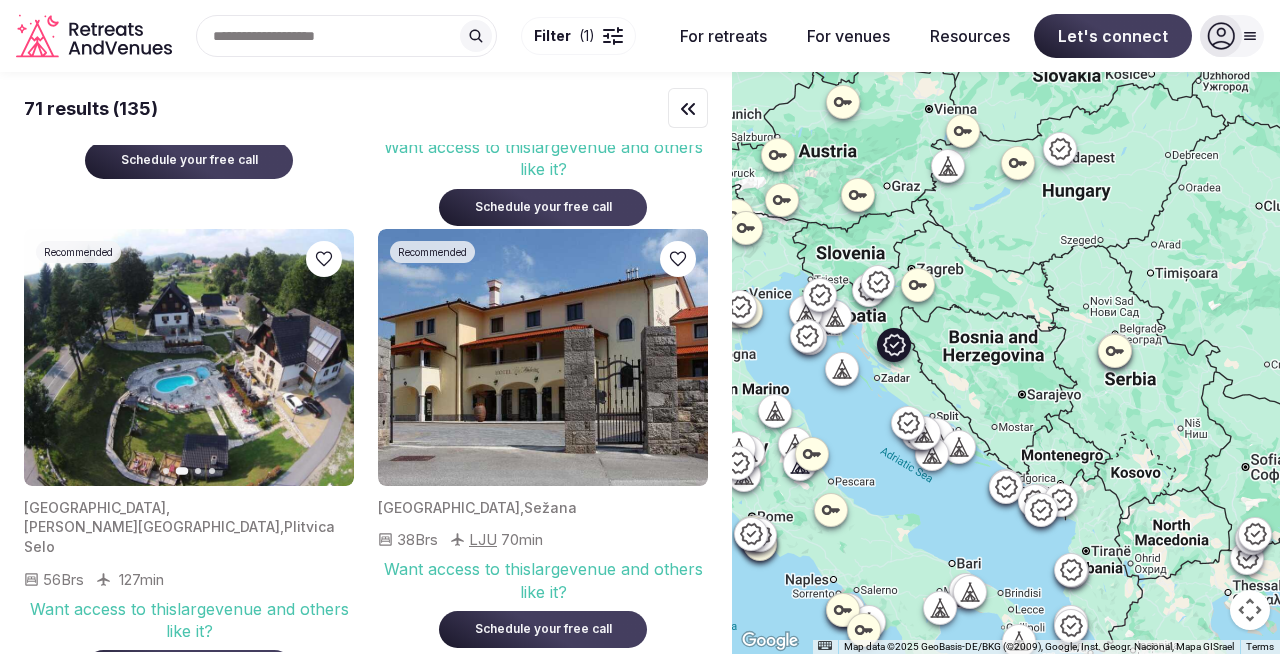 click 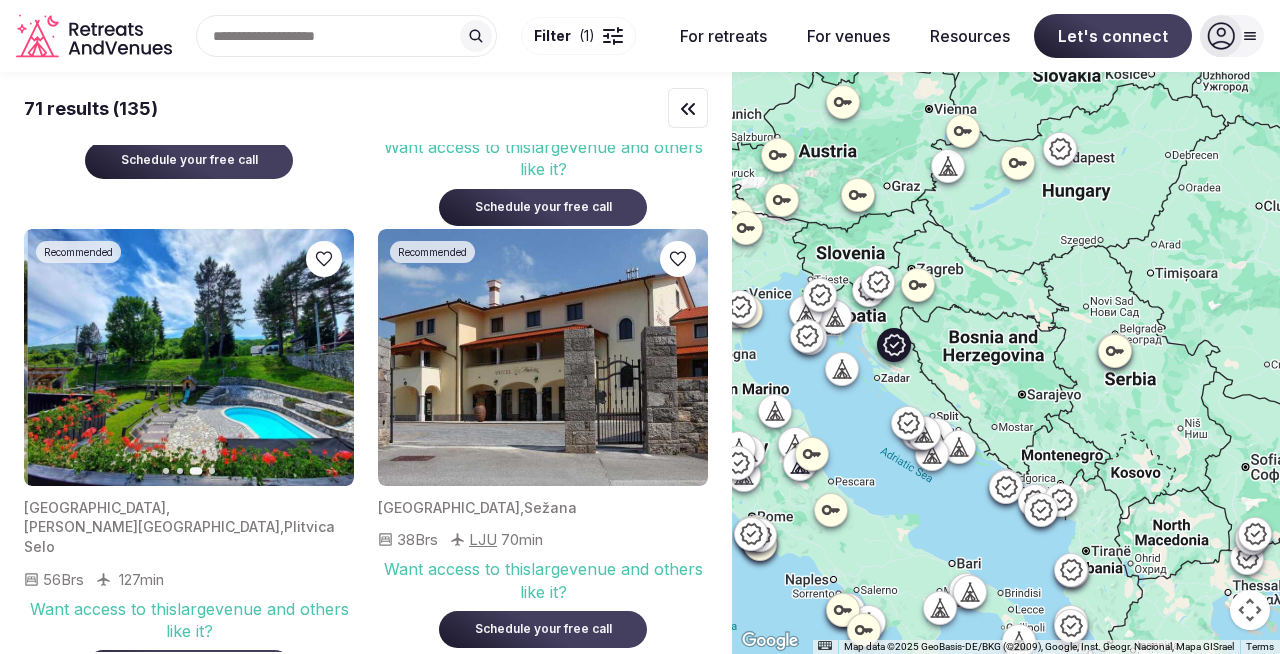 click 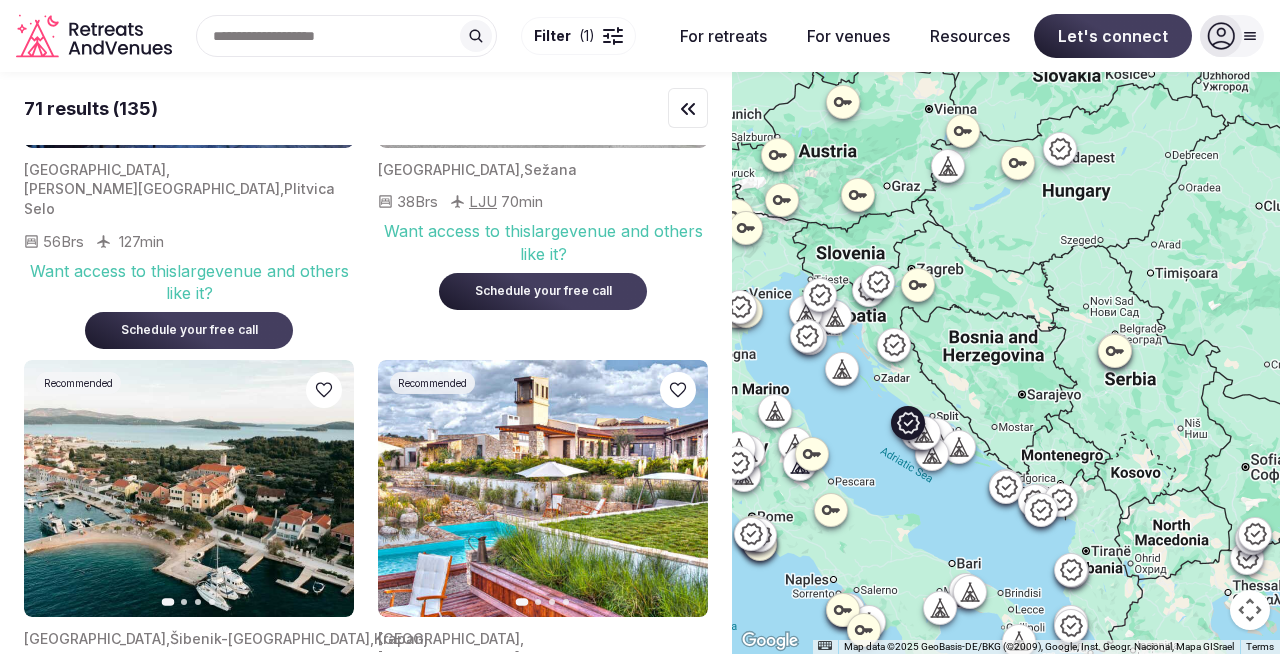 scroll, scrollTop: 1371, scrollLeft: 0, axis: vertical 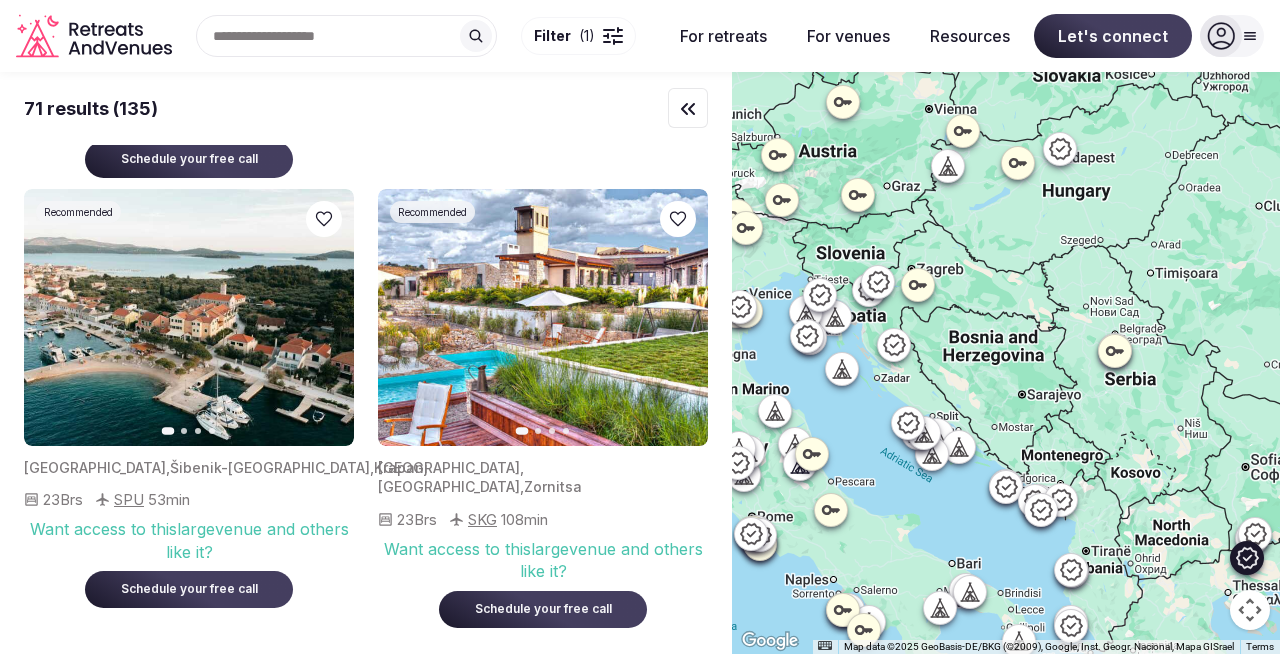 click 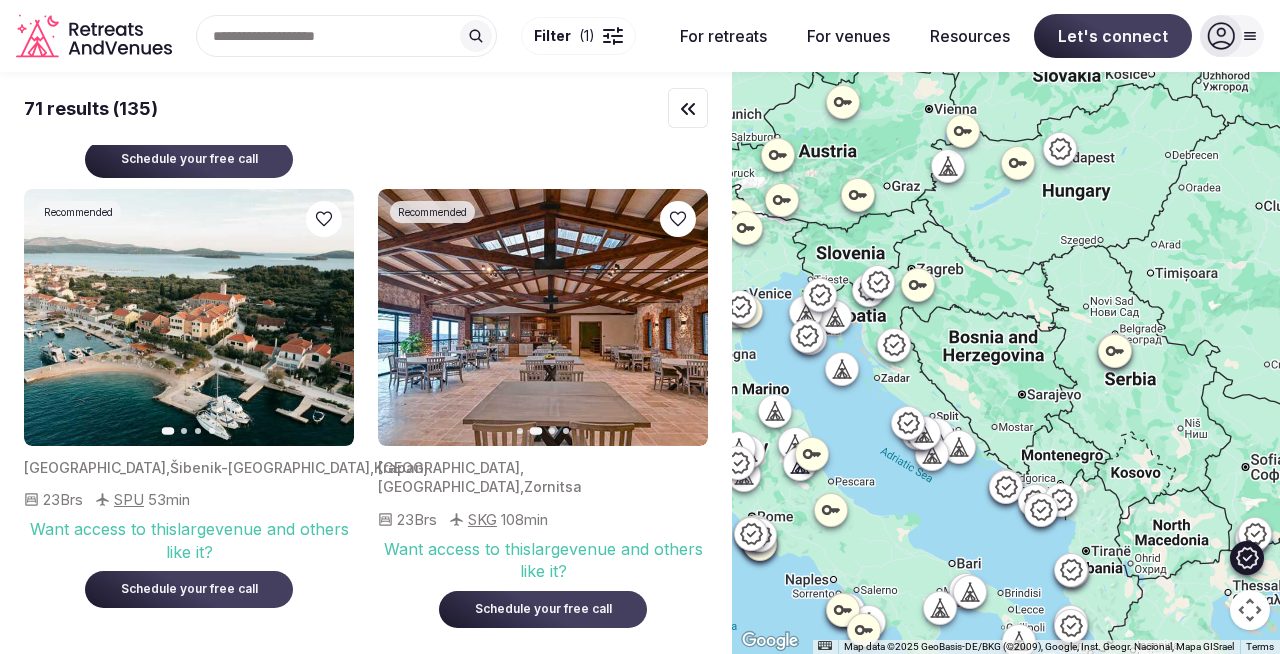 click 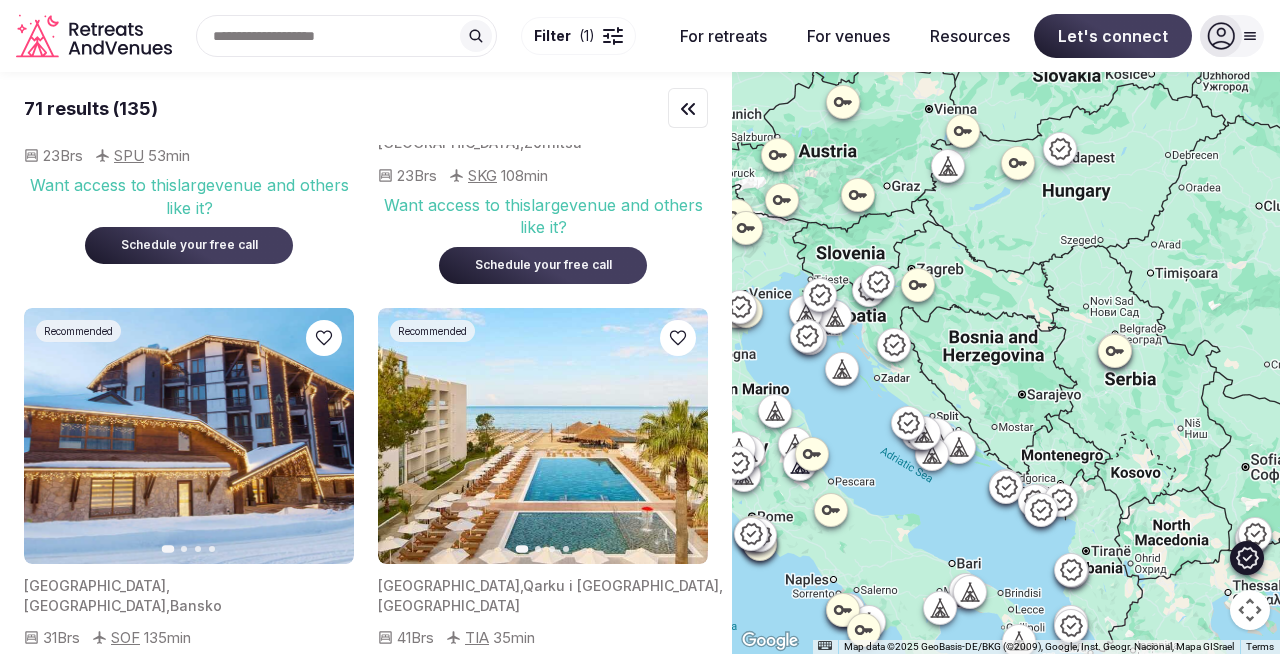scroll, scrollTop: 1804, scrollLeft: 0, axis: vertical 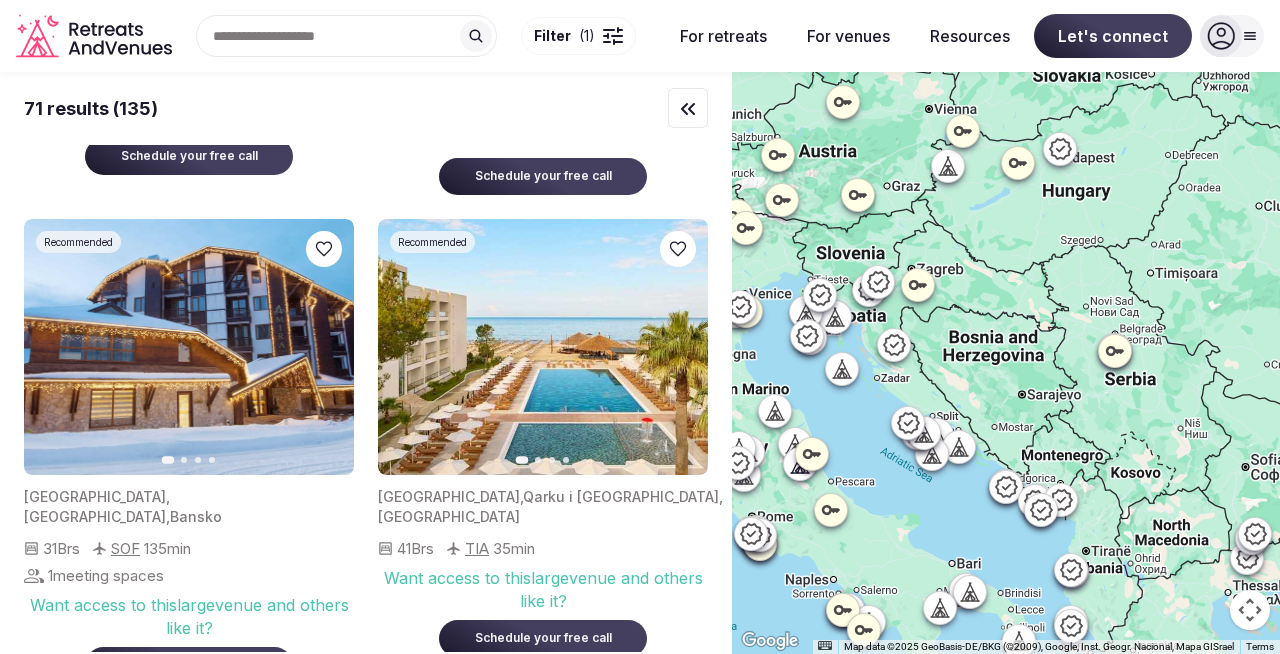 click at bounding box center (1250, 610) 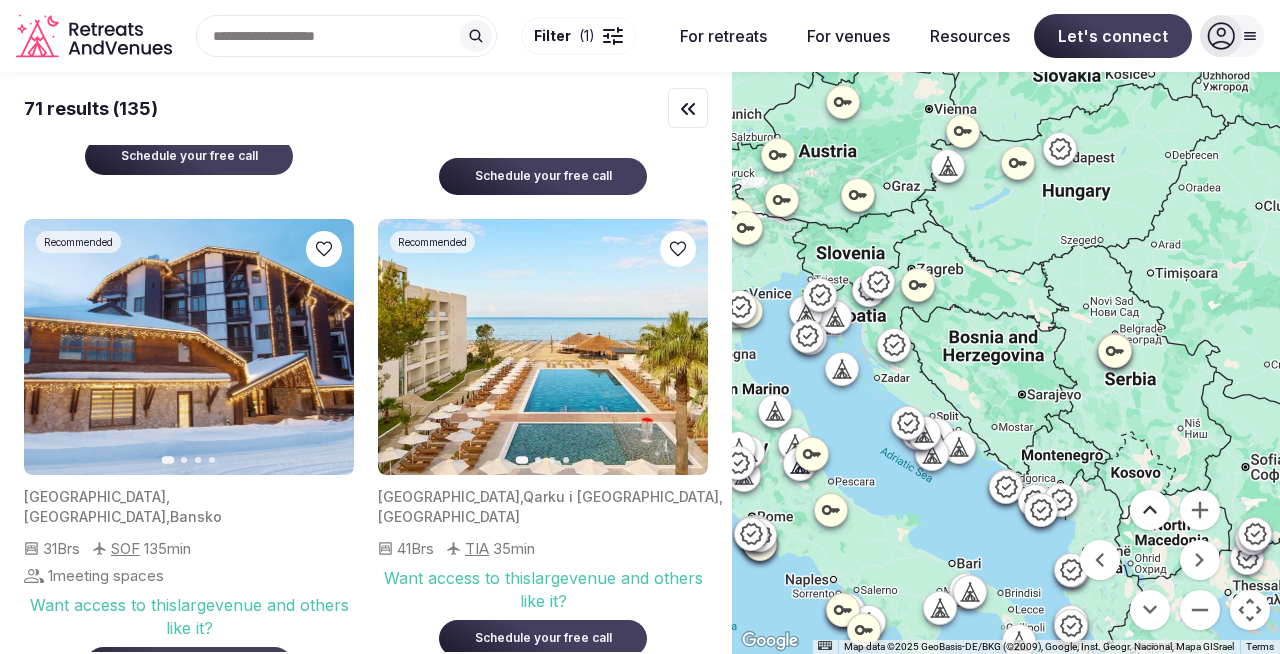click at bounding box center (1150, 510) 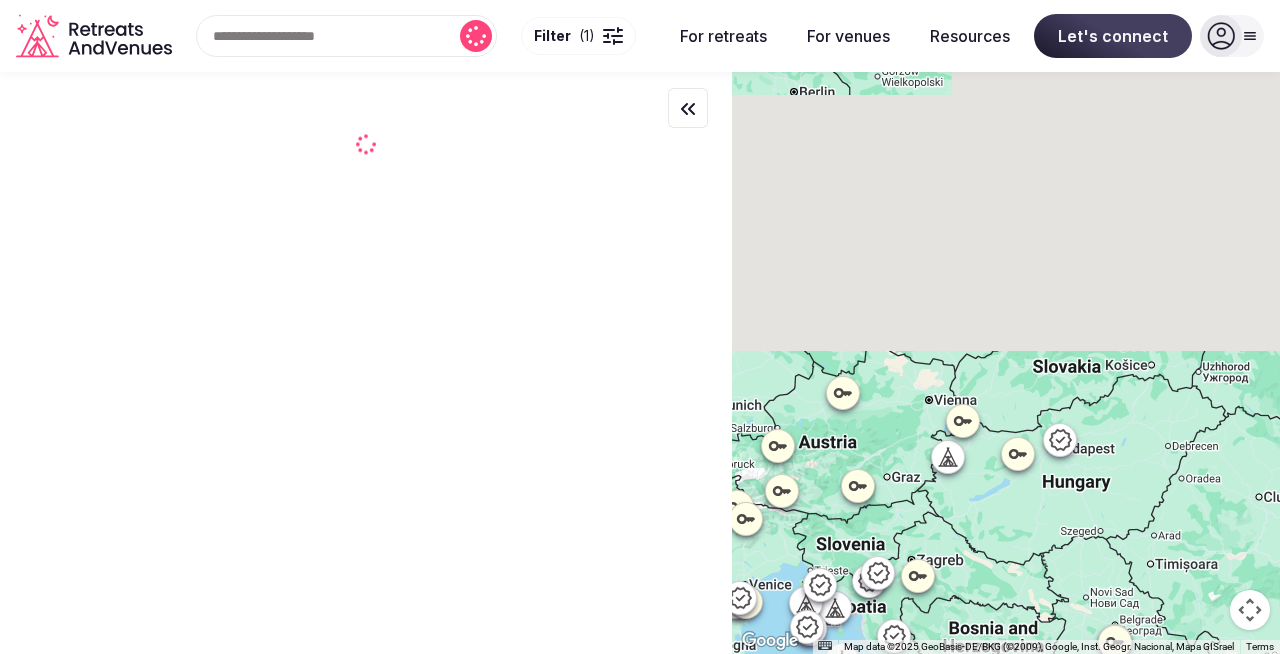scroll, scrollTop: 0, scrollLeft: 0, axis: both 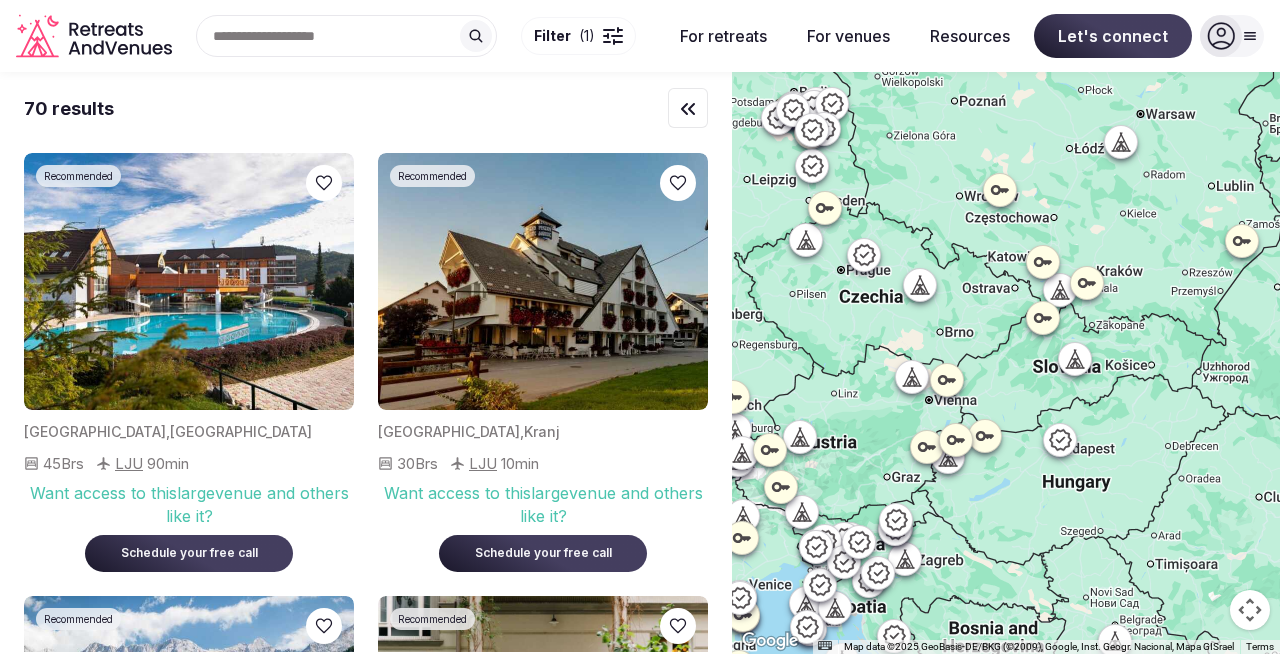 click at bounding box center (1250, 610) 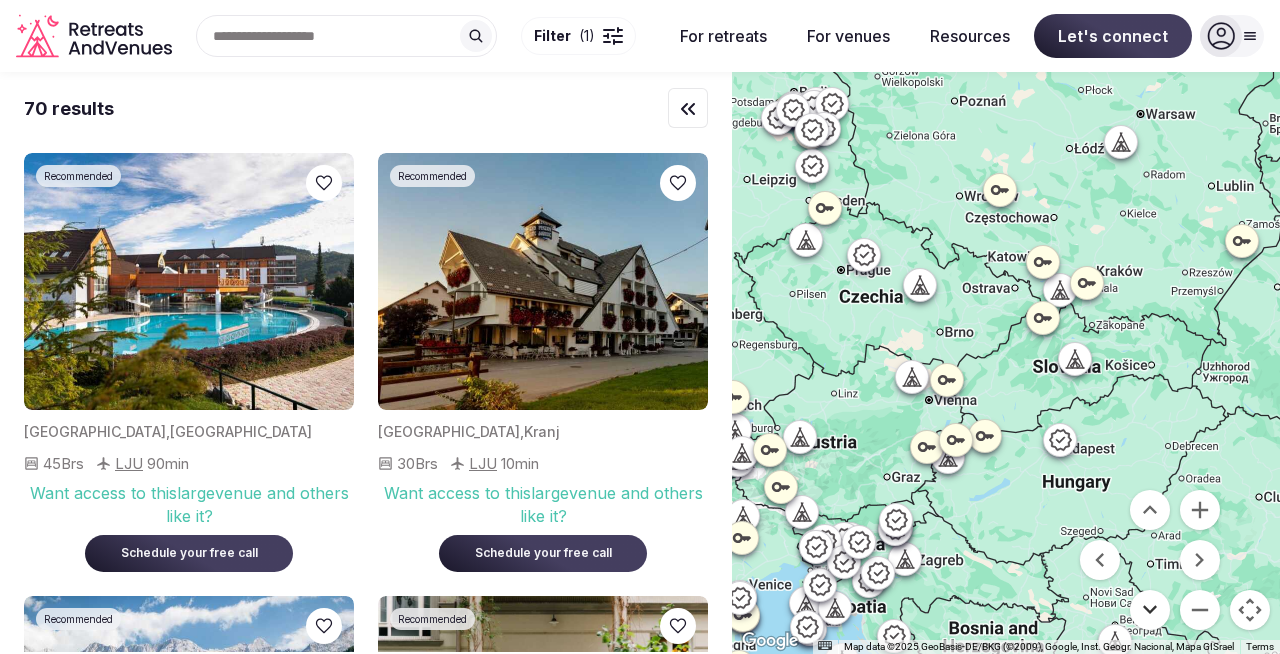 click at bounding box center [1150, 610] 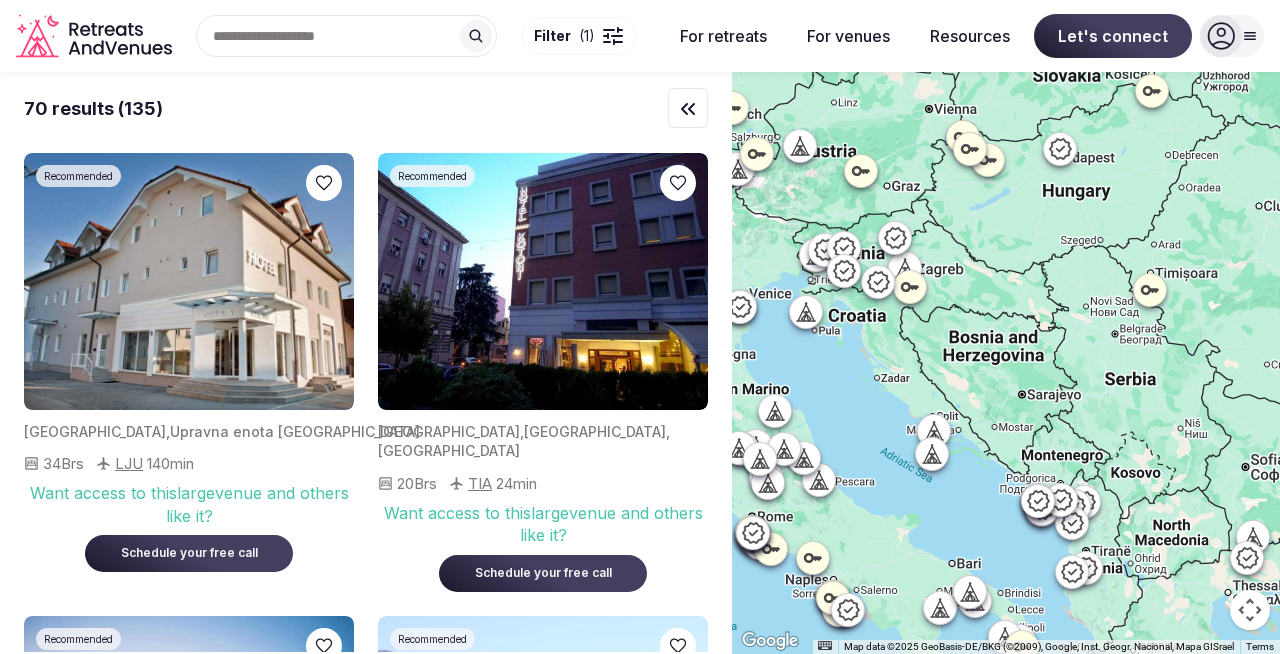 click at bounding box center (1250, 610) 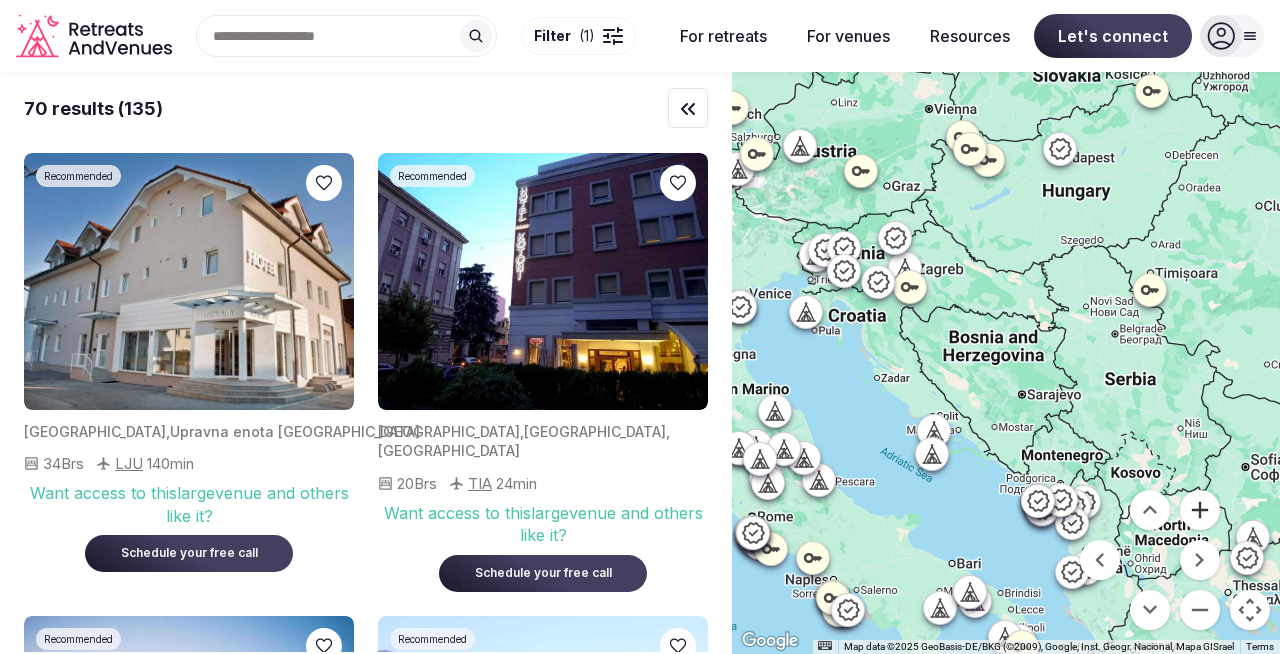 click at bounding box center (1200, 510) 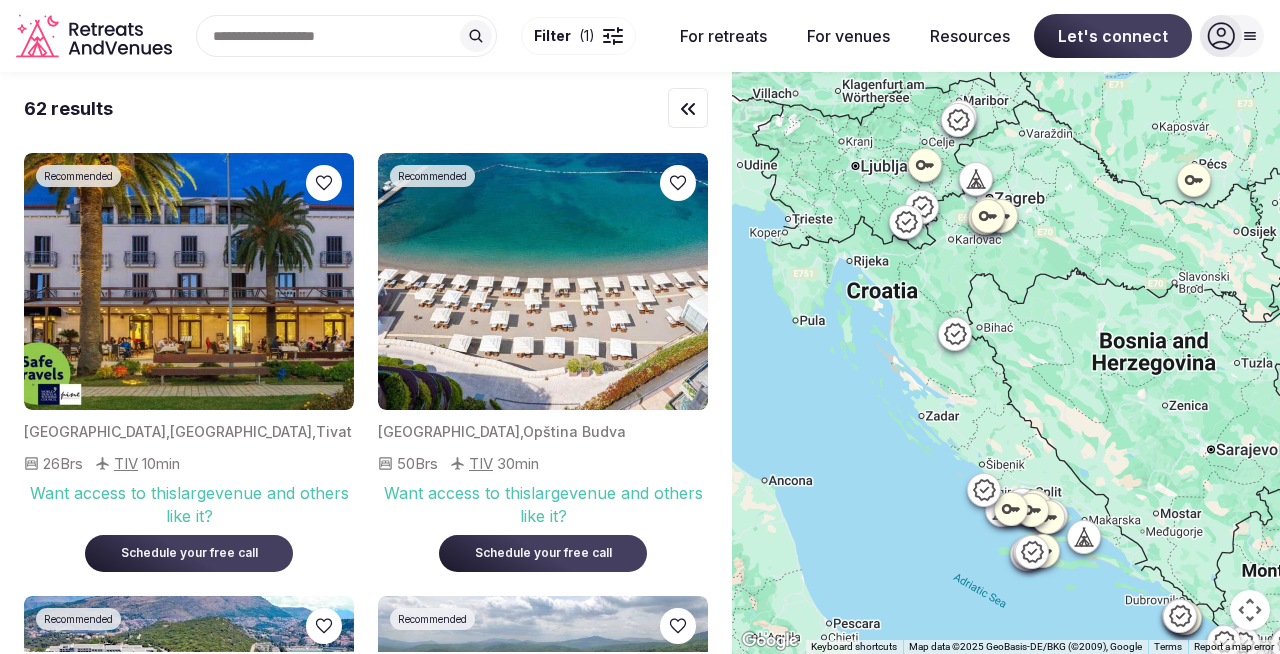 drag, startPoint x: 802, startPoint y: 596, endPoint x: 976, endPoint y: 618, distance: 175.38528 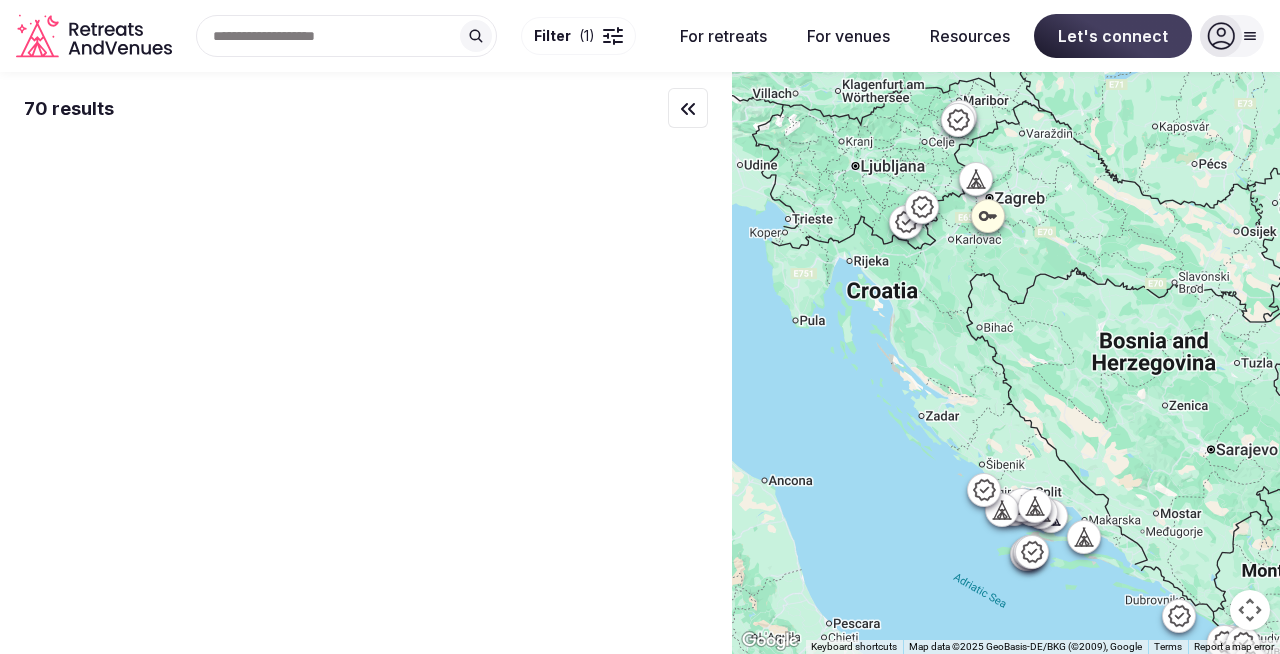 click at bounding box center (1250, 610) 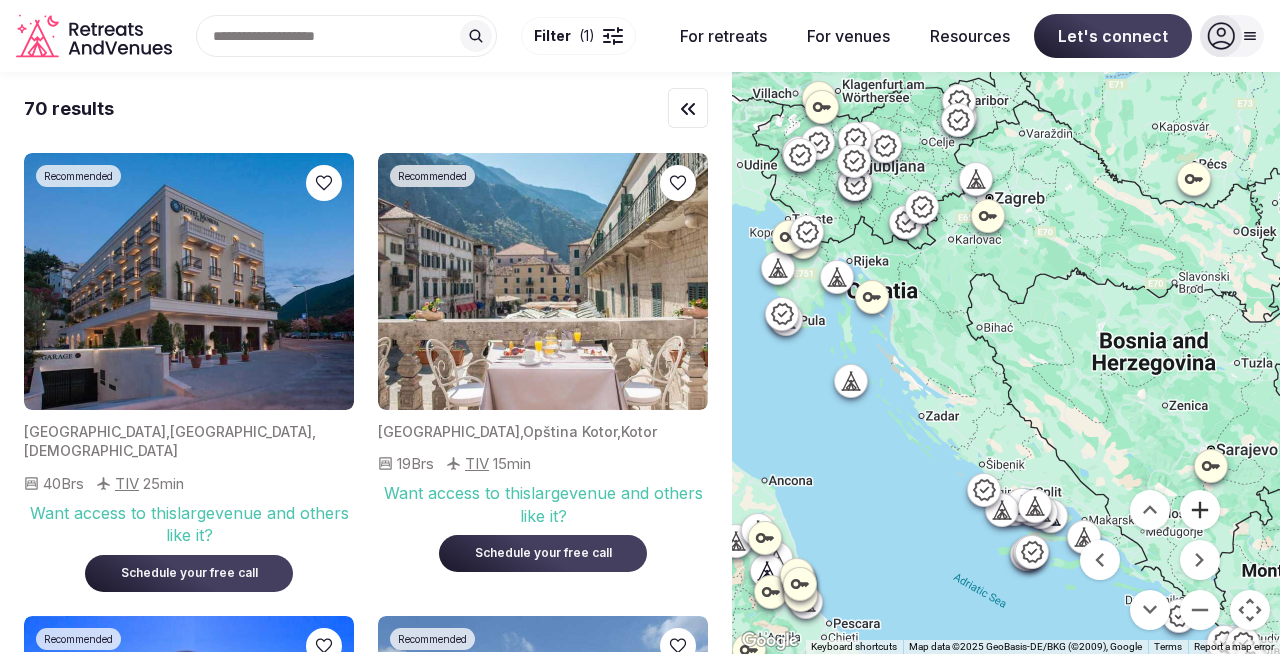 click at bounding box center [1200, 510] 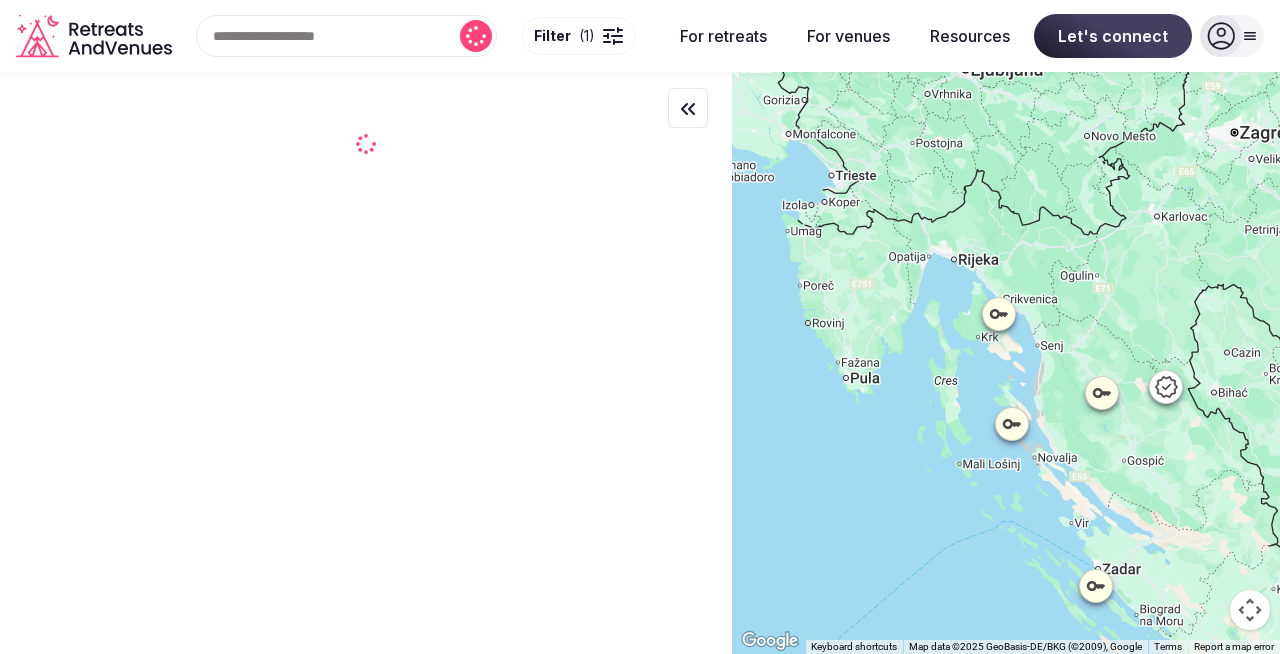 drag, startPoint x: 880, startPoint y: 422, endPoint x: 1146, endPoint y: 523, distance: 284.52945 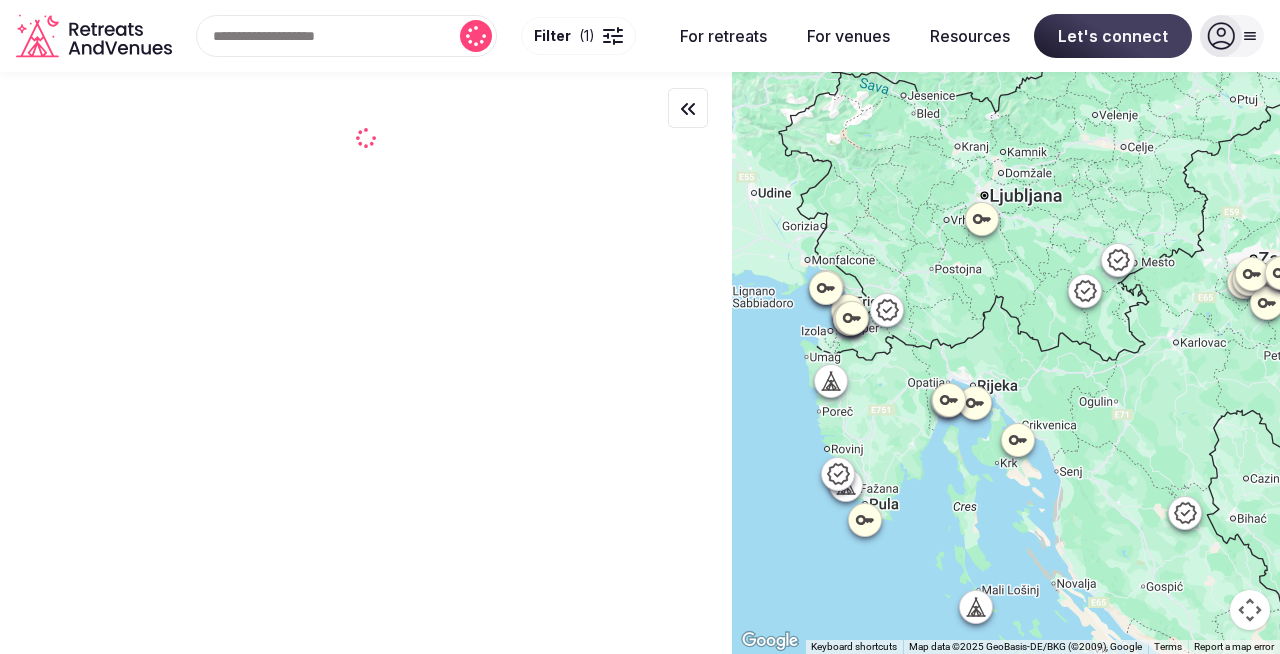 drag, startPoint x: 1146, startPoint y: 523, endPoint x: 1165, endPoint y: 647, distance: 125.4472 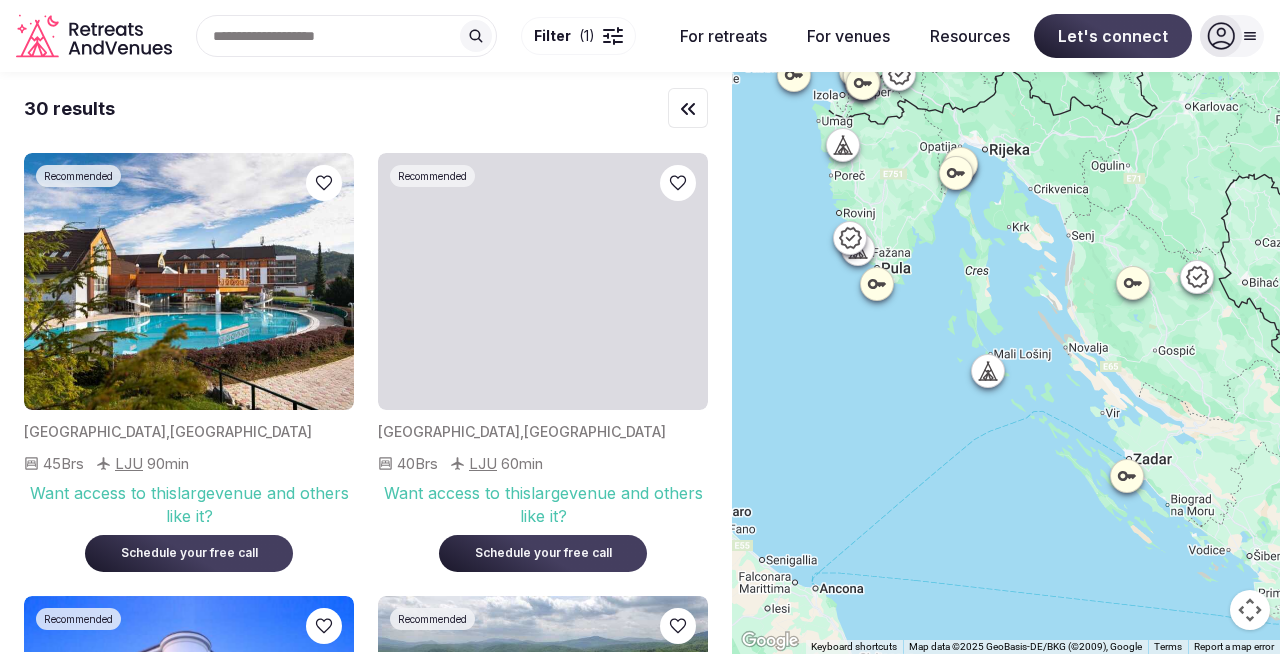 drag, startPoint x: 1105, startPoint y: 483, endPoint x: 1118, endPoint y: 251, distance: 232.36394 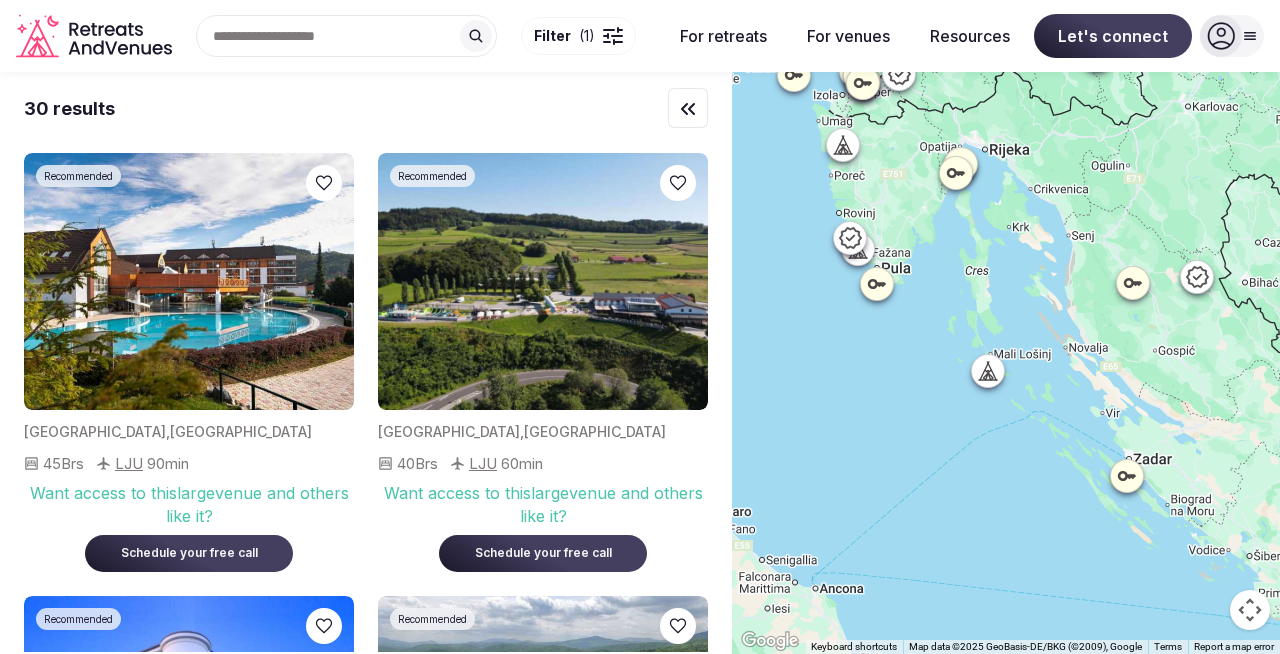 click on "To navigate, press the arrow keys." at bounding box center [1006, 363] 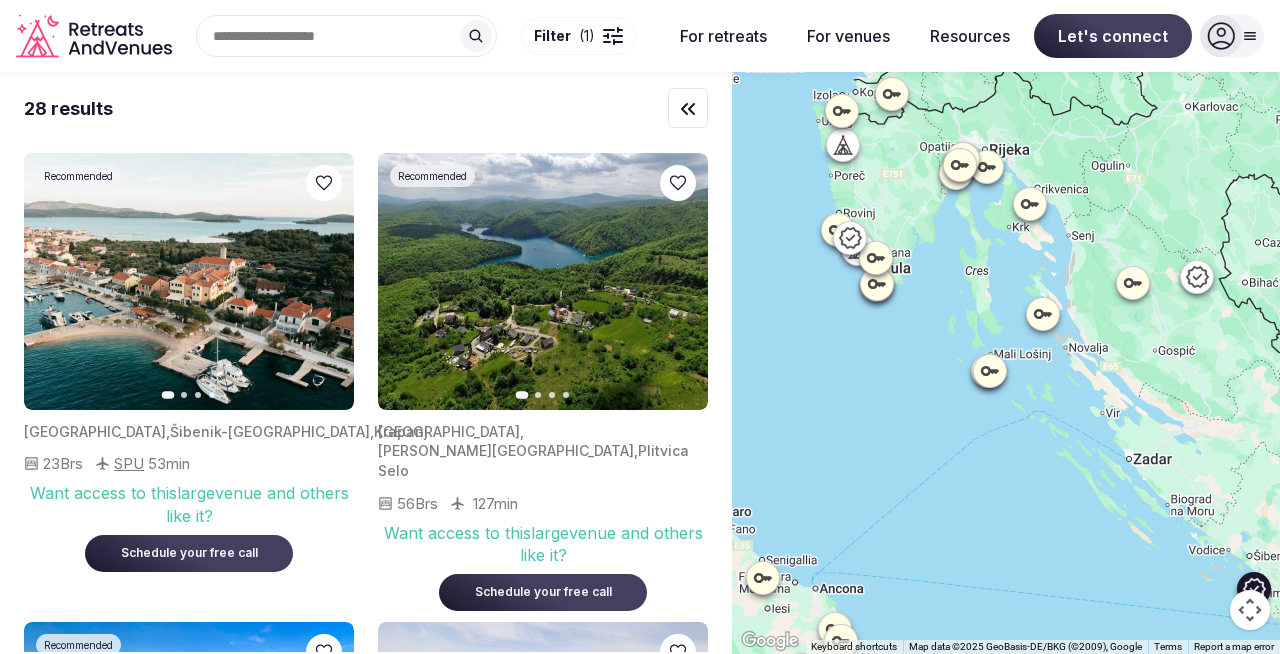 click 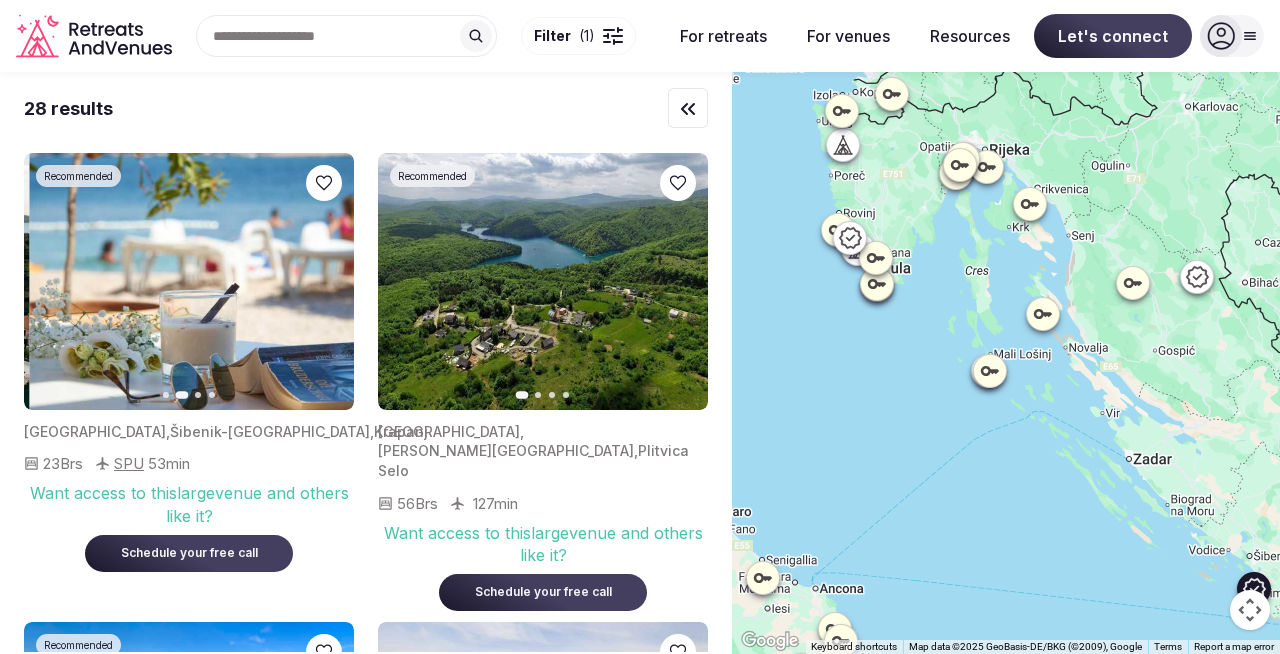 click 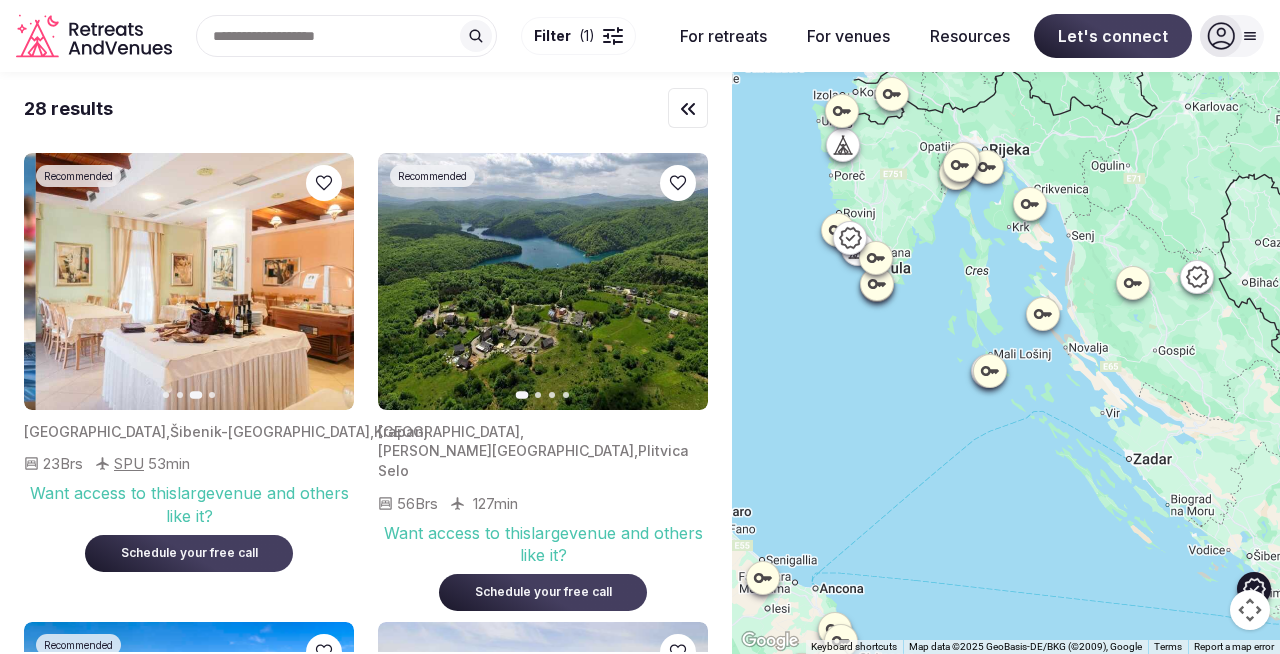 click 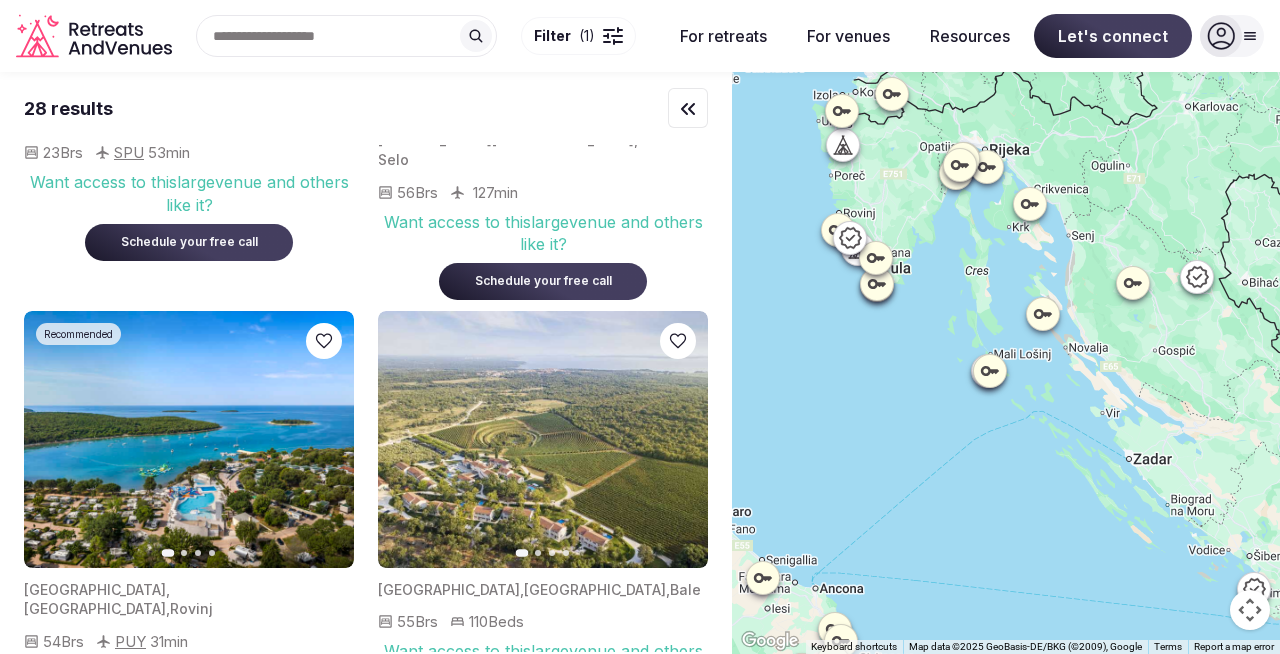 scroll, scrollTop: 346, scrollLeft: 0, axis: vertical 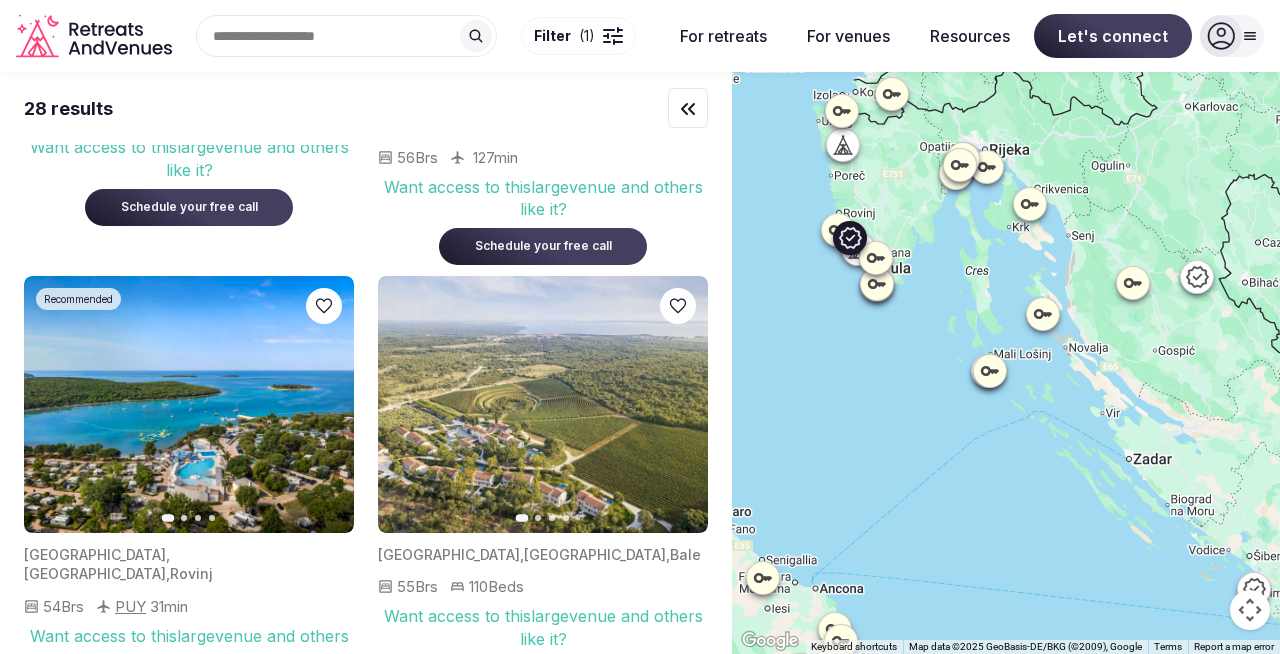 click 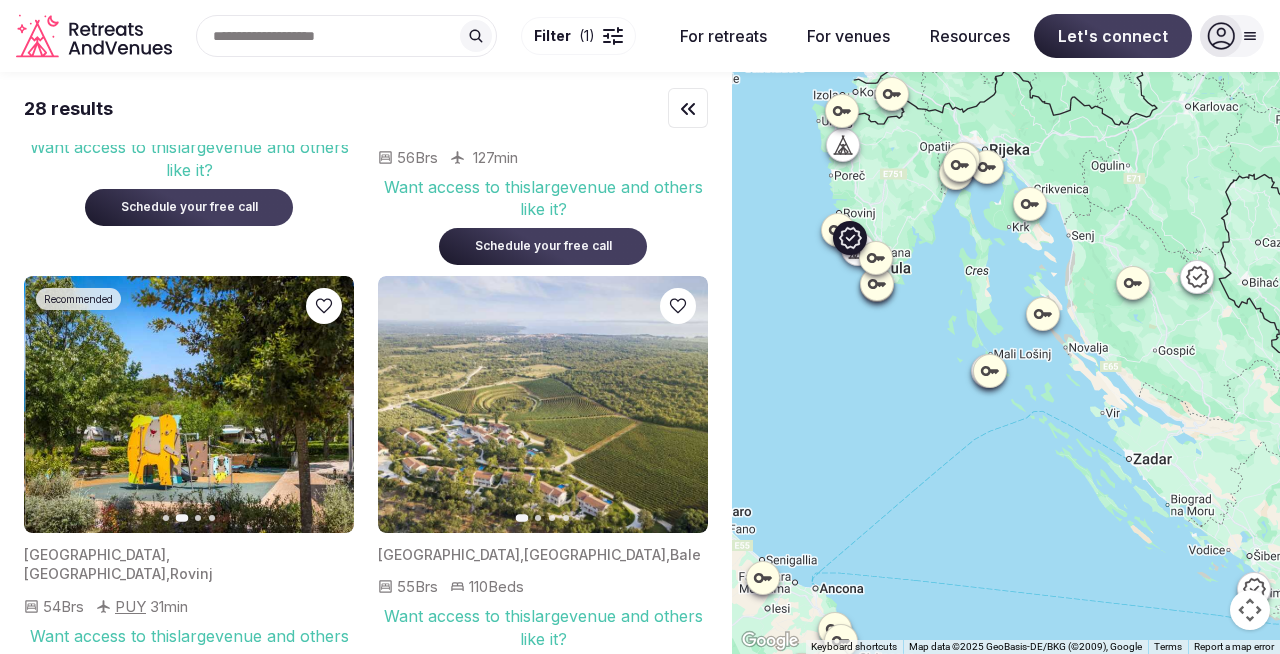 click 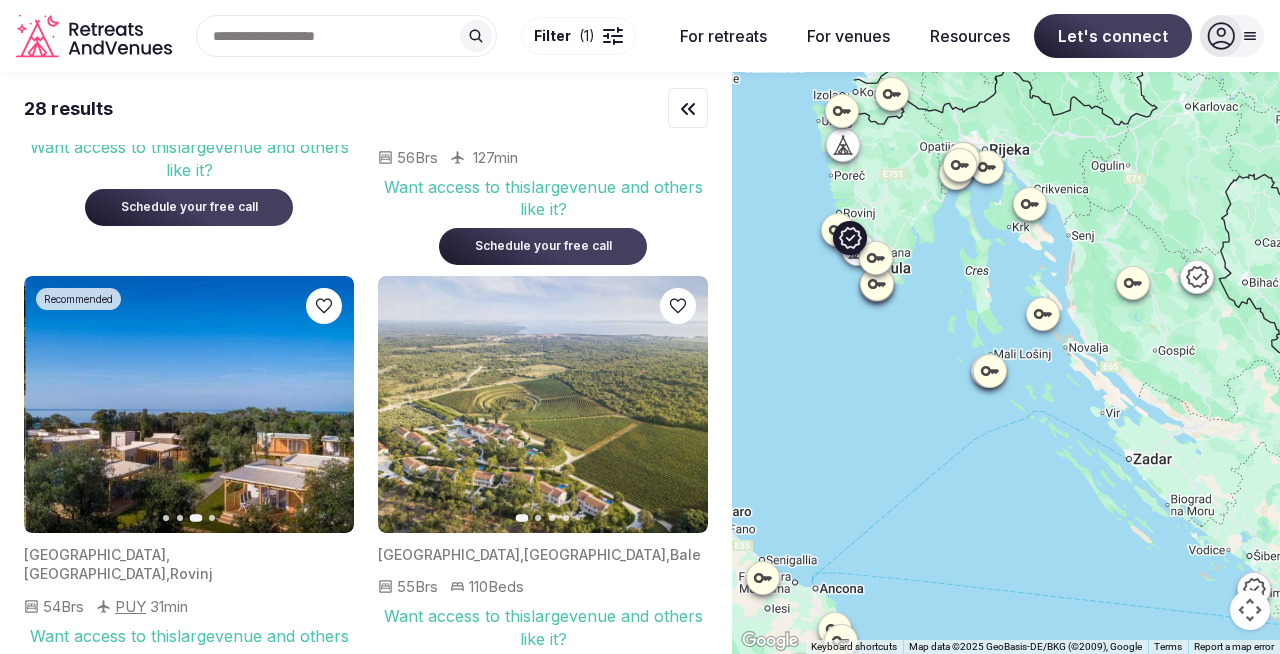 click 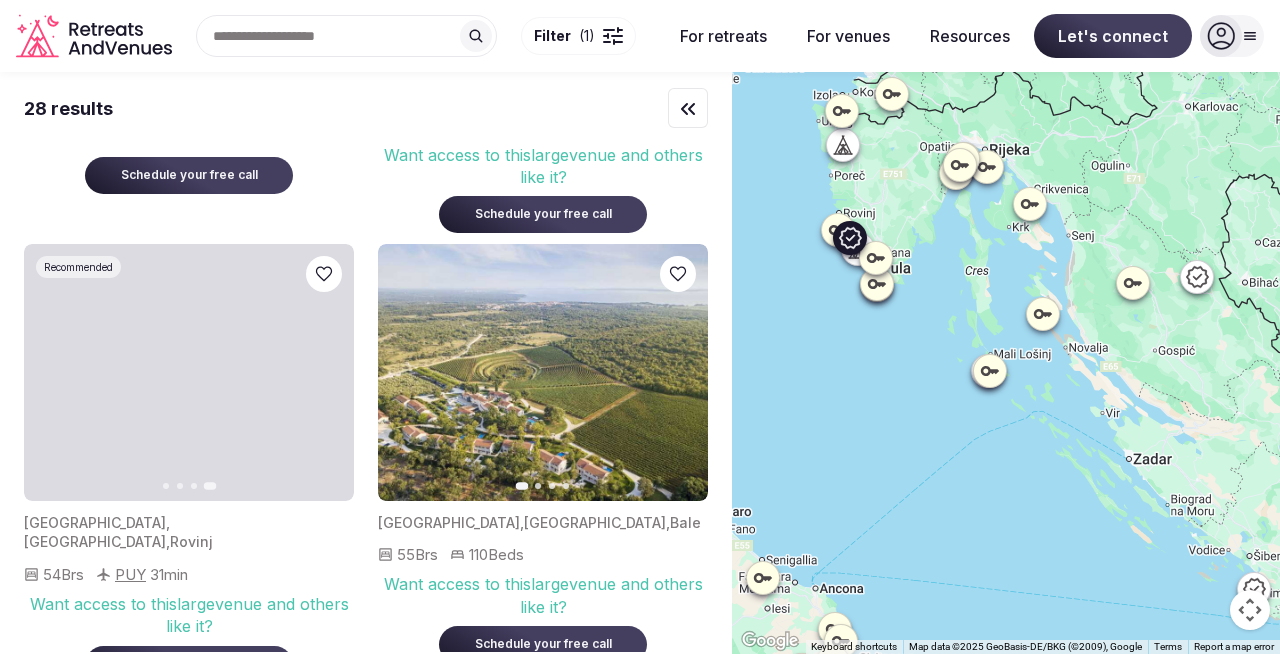 scroll, scrollTop: 380, scrollLeft: 0, axis: vertical 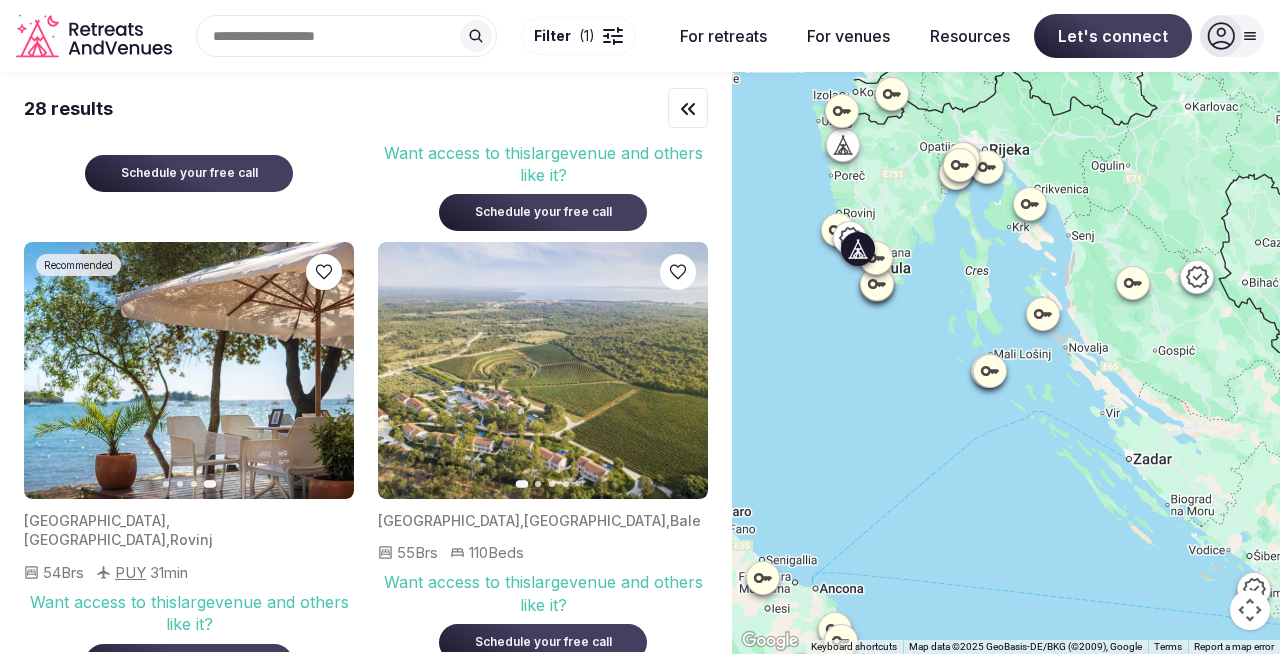 click 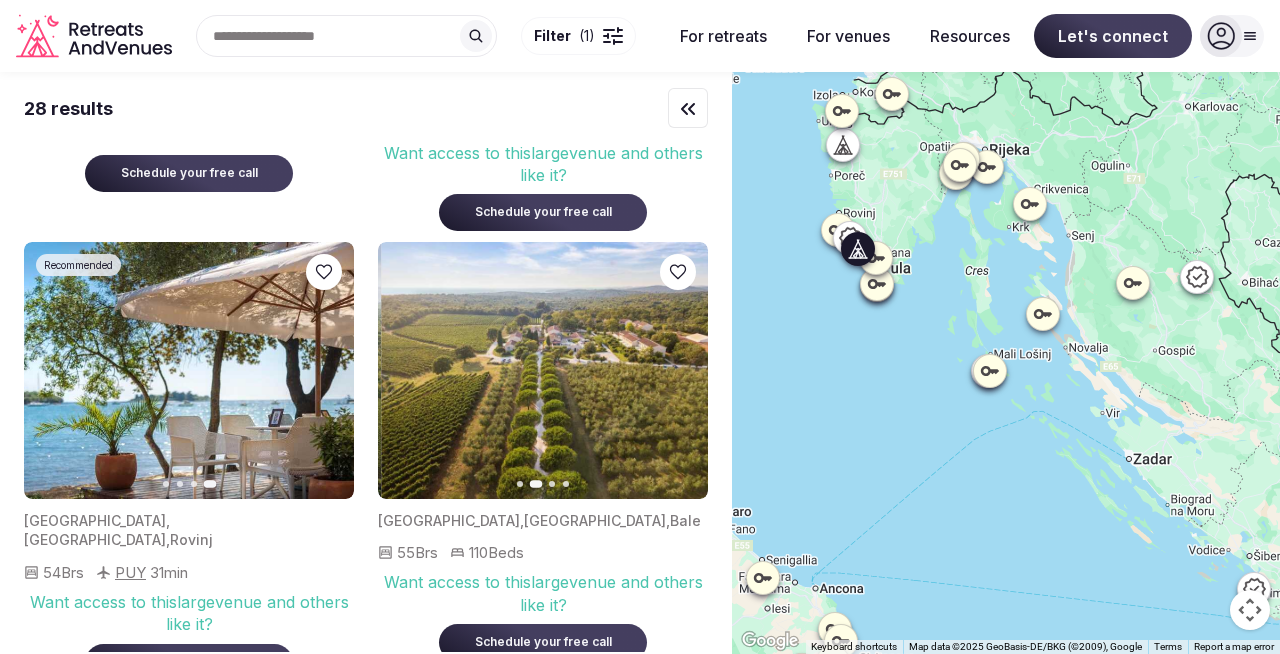 click 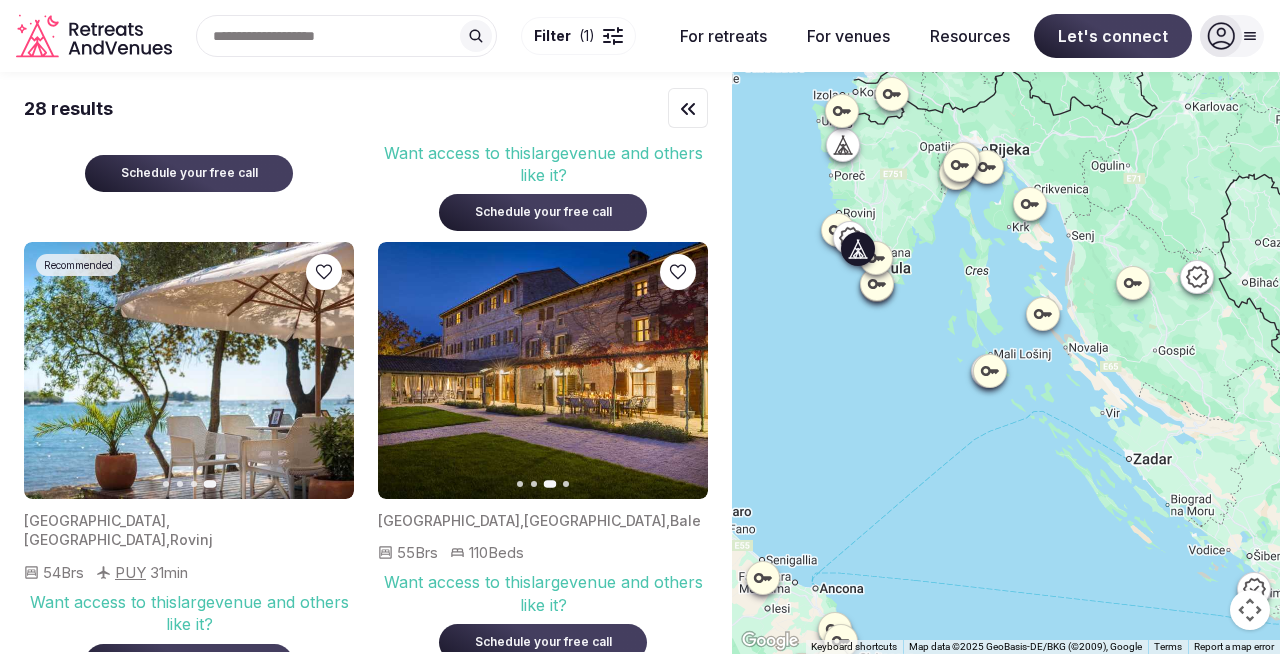 click 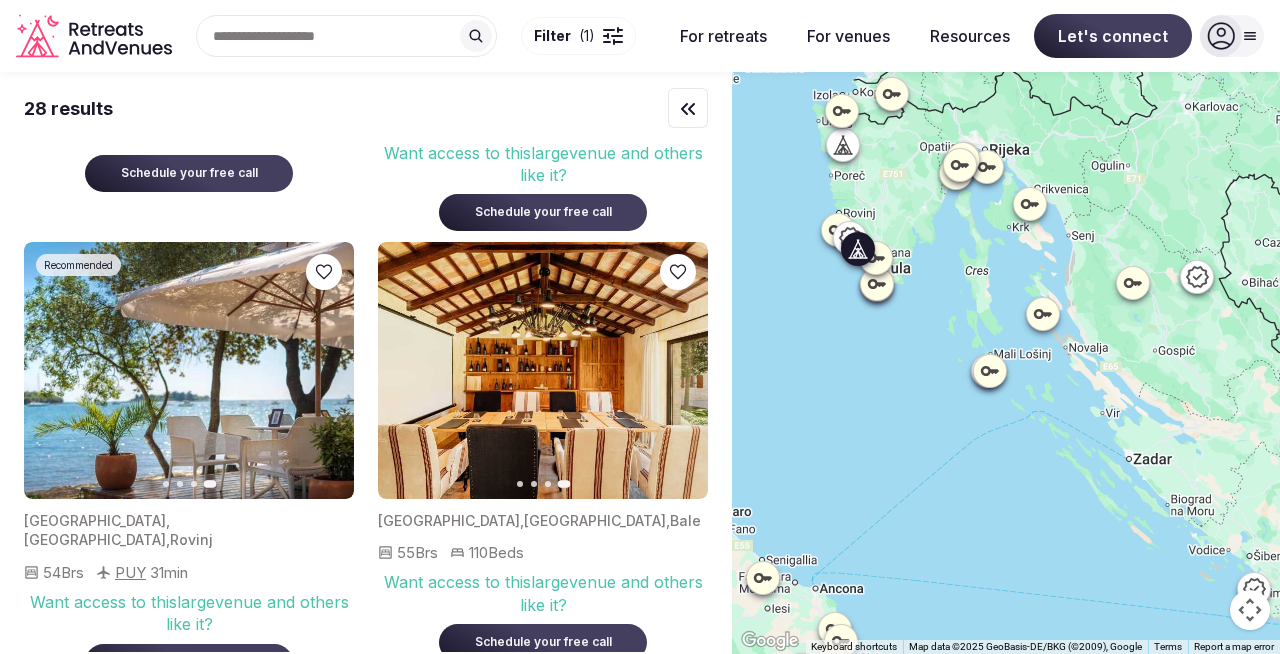 click at bounding box center [543, 370] 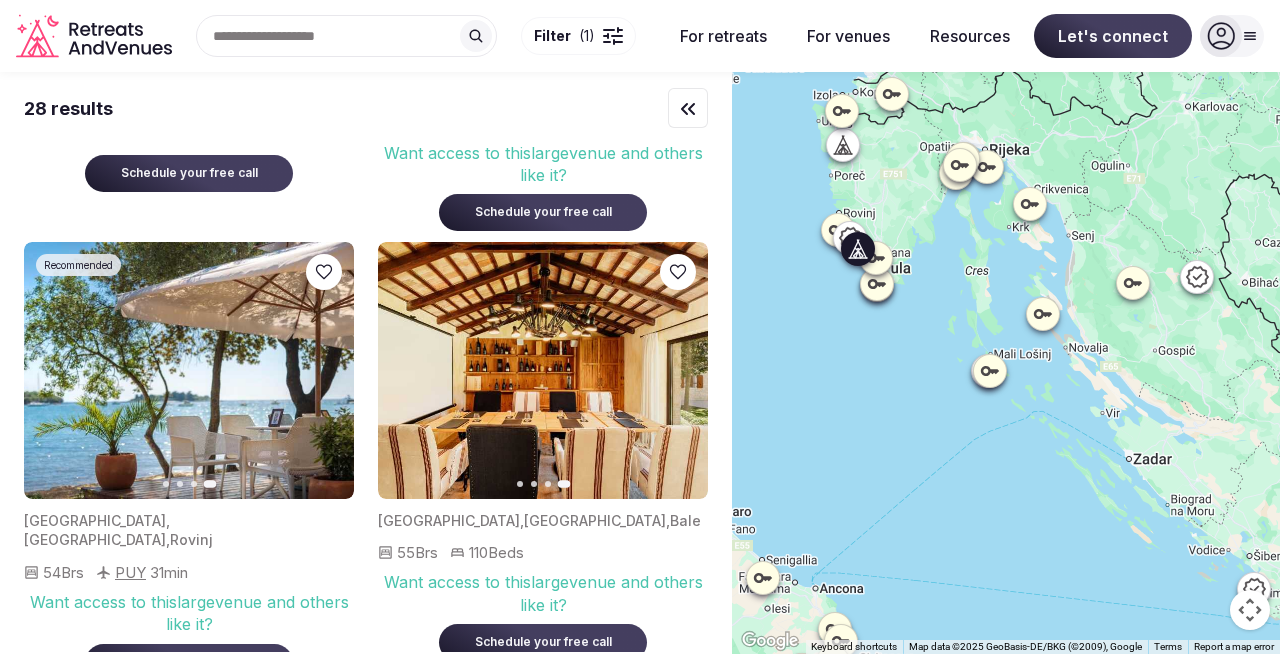 click at bounding box center (543, 370) 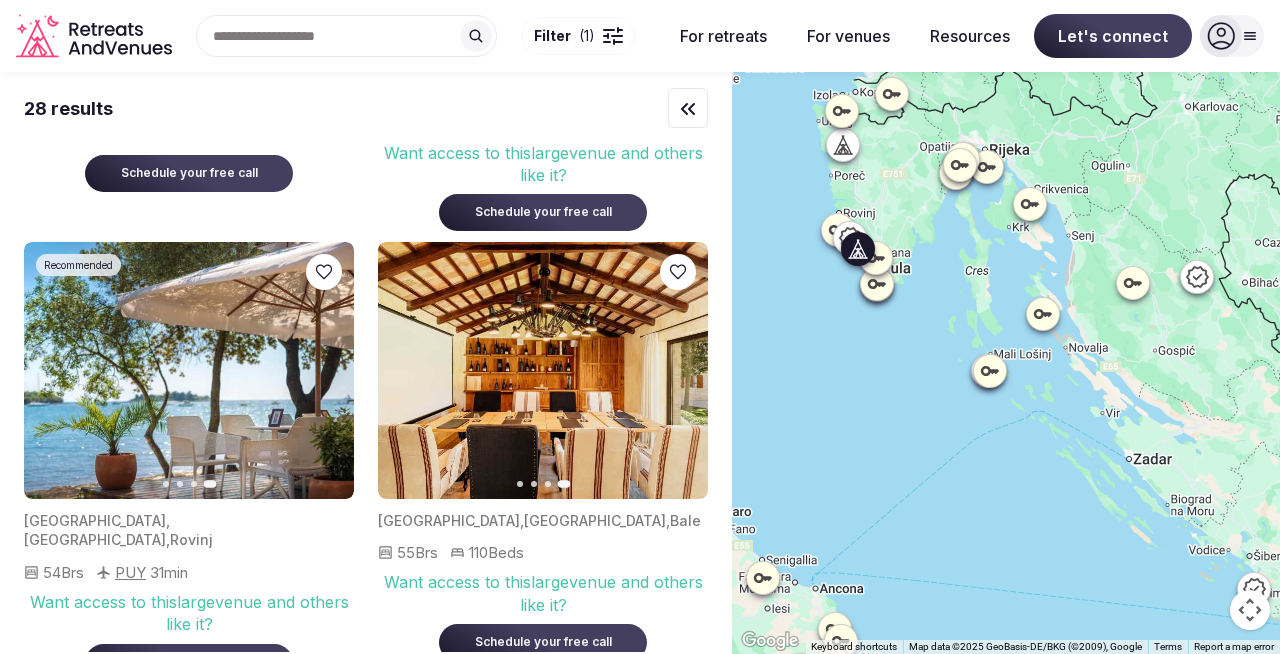 click on "Want access to this  large  venue and others like it?" at bounding box center [543, 593] 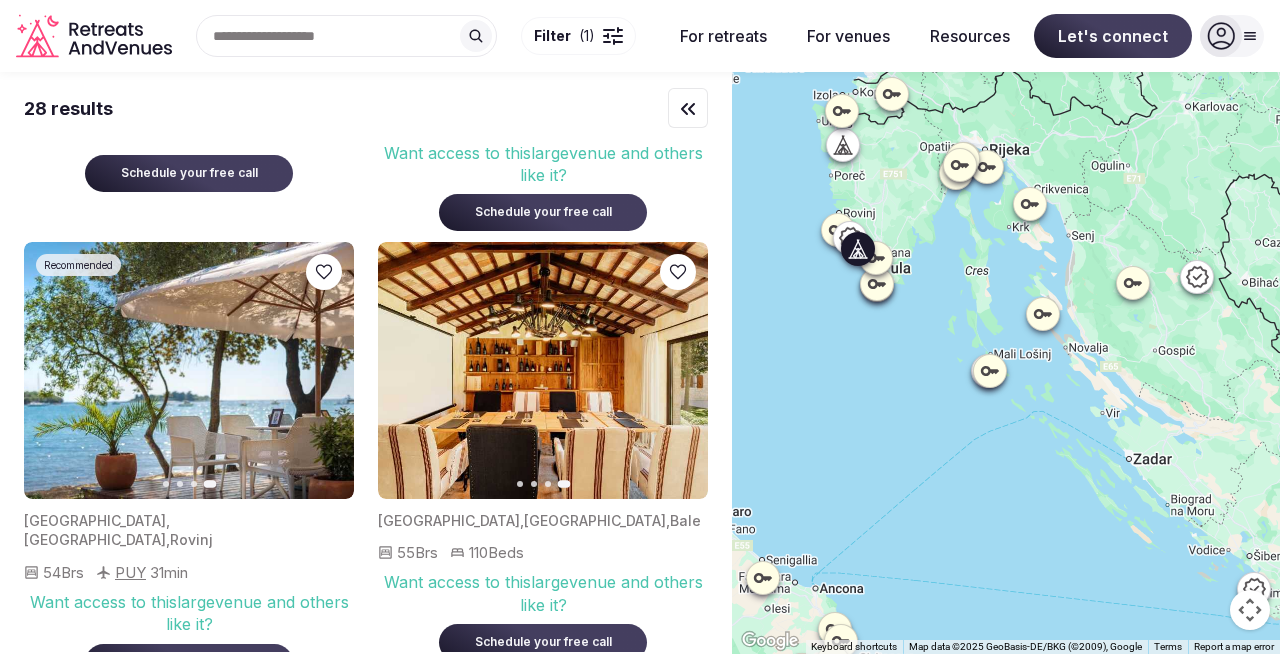 click at bounding box center [543, 370] 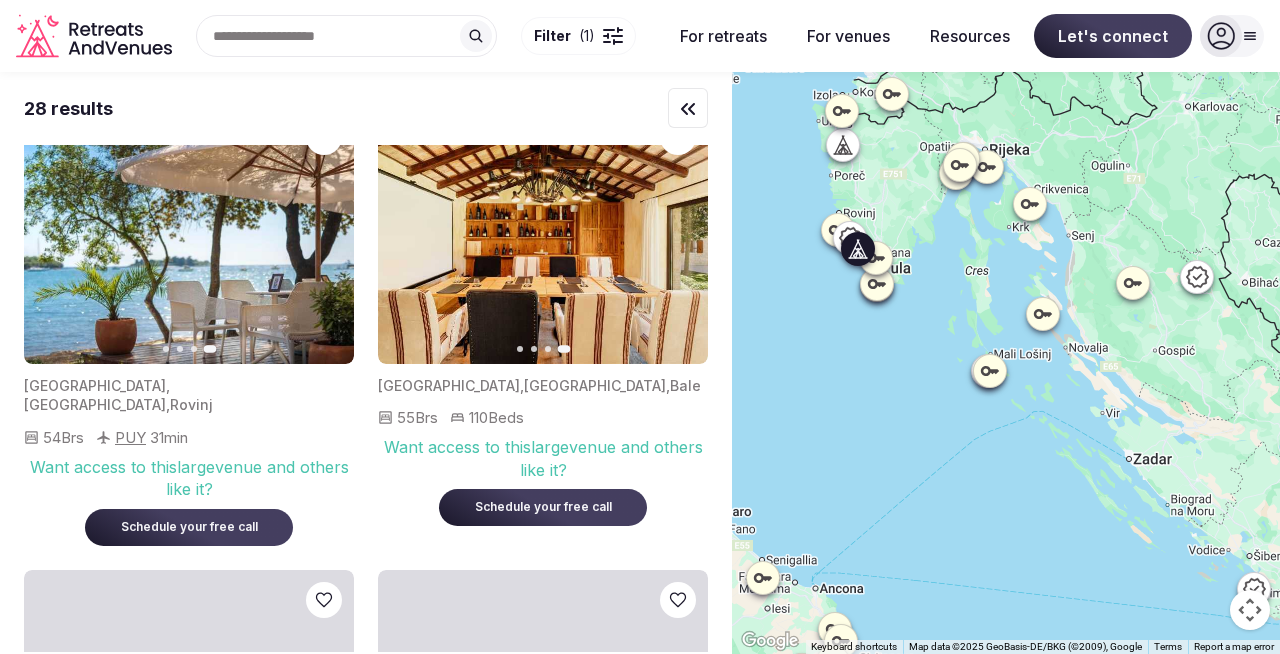 scroll, scrollTop: 536, scrollLeft: 0, axis: vertical 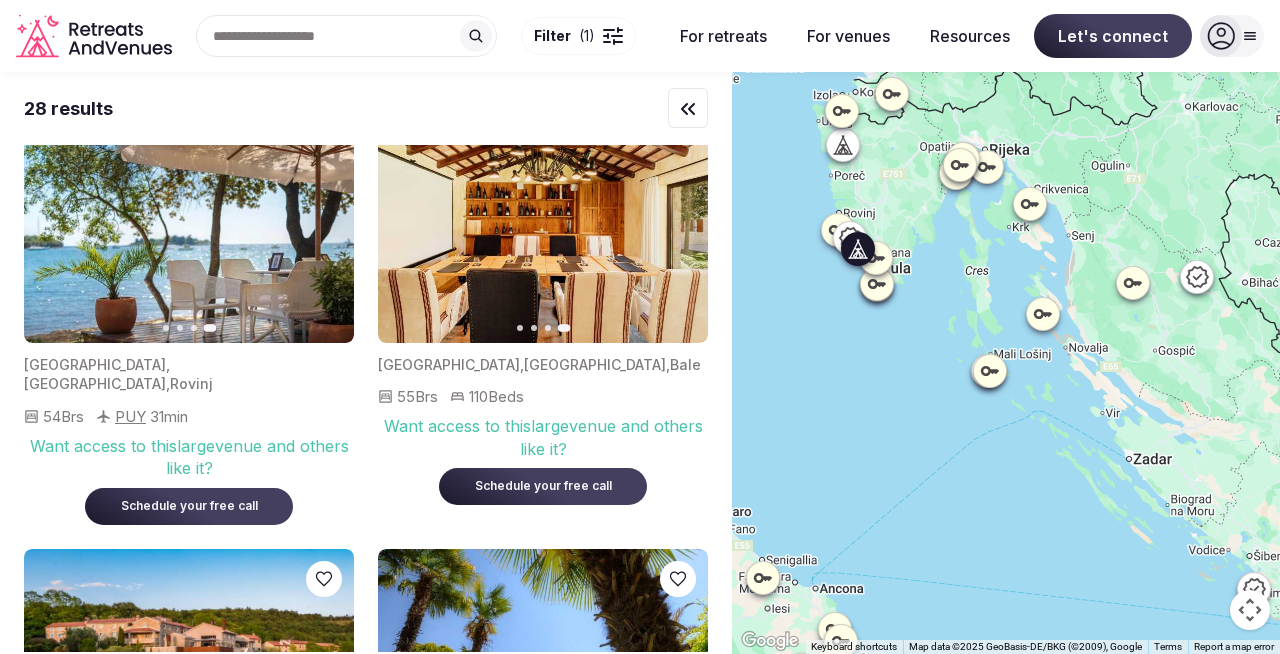 click on "Want access to this  large  venue and others like it?" at bounding box center (543, 437) 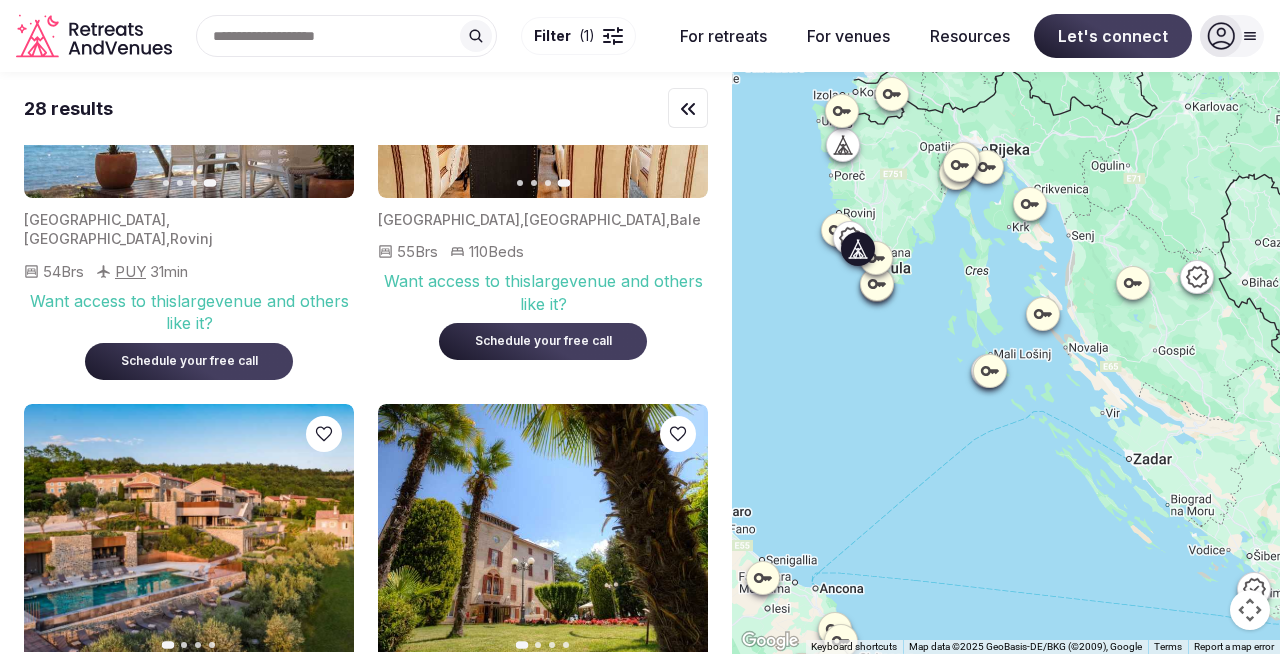 scroll, scrollTop: 920, scrollLeft: 0, axis: vertical 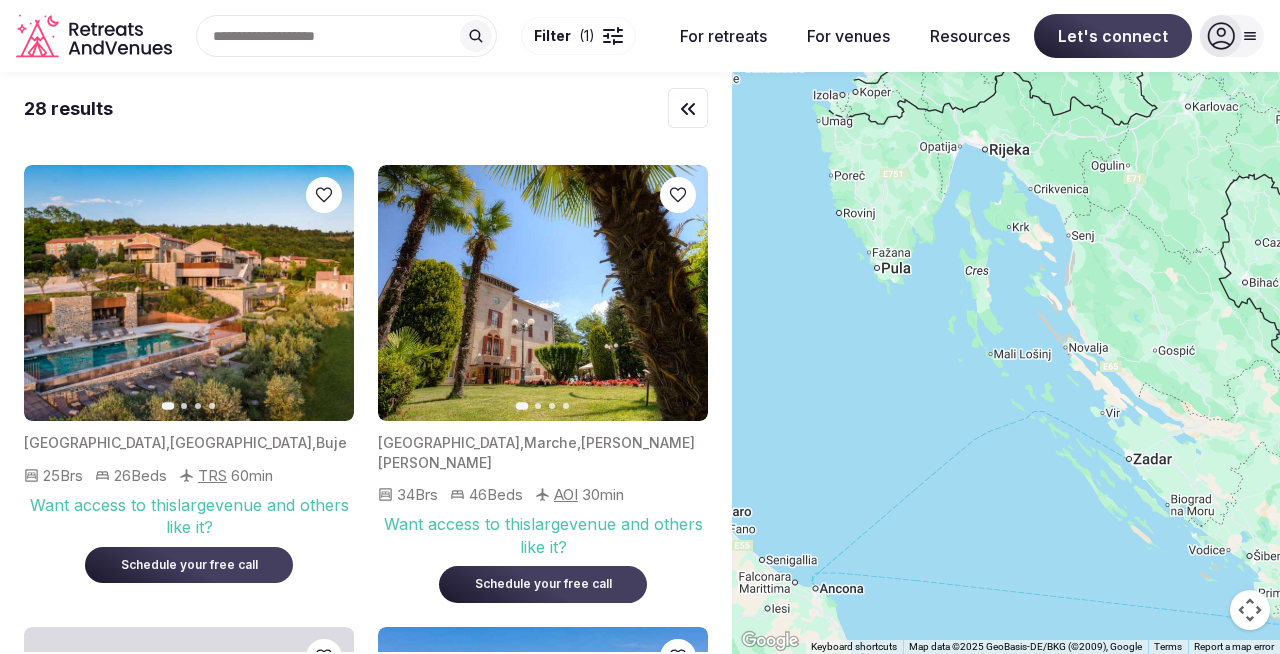 click at bounding box center [189, 293] 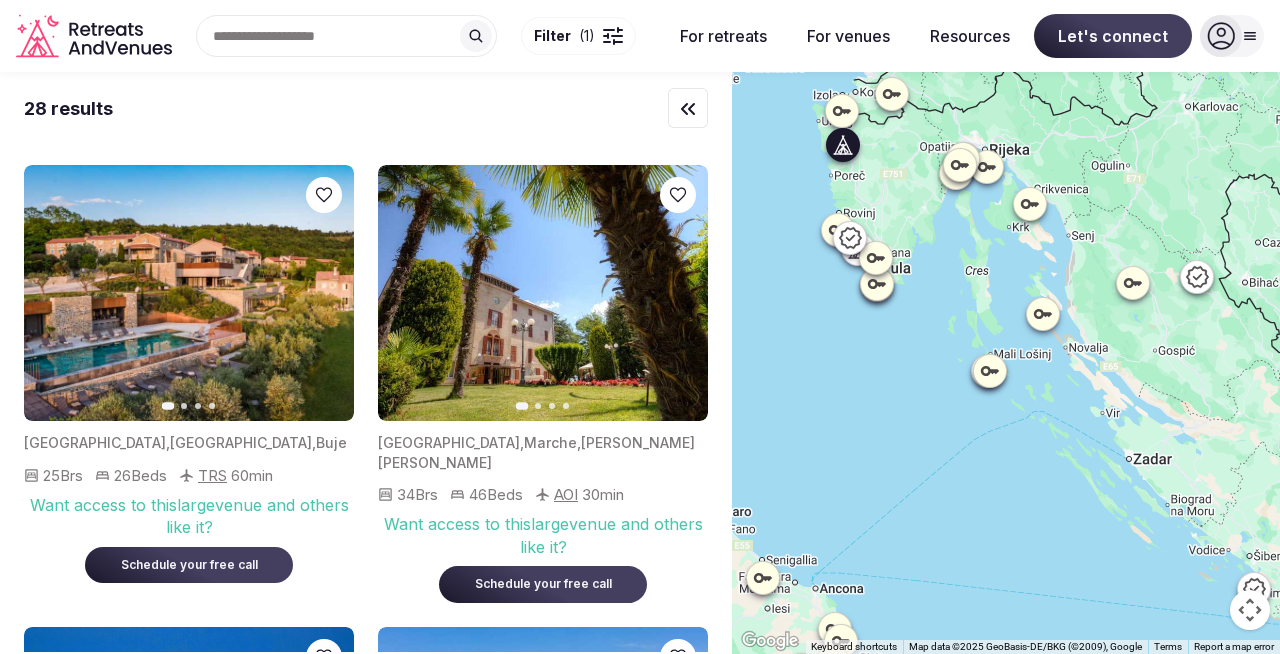 click at bounding box center (189, 293) 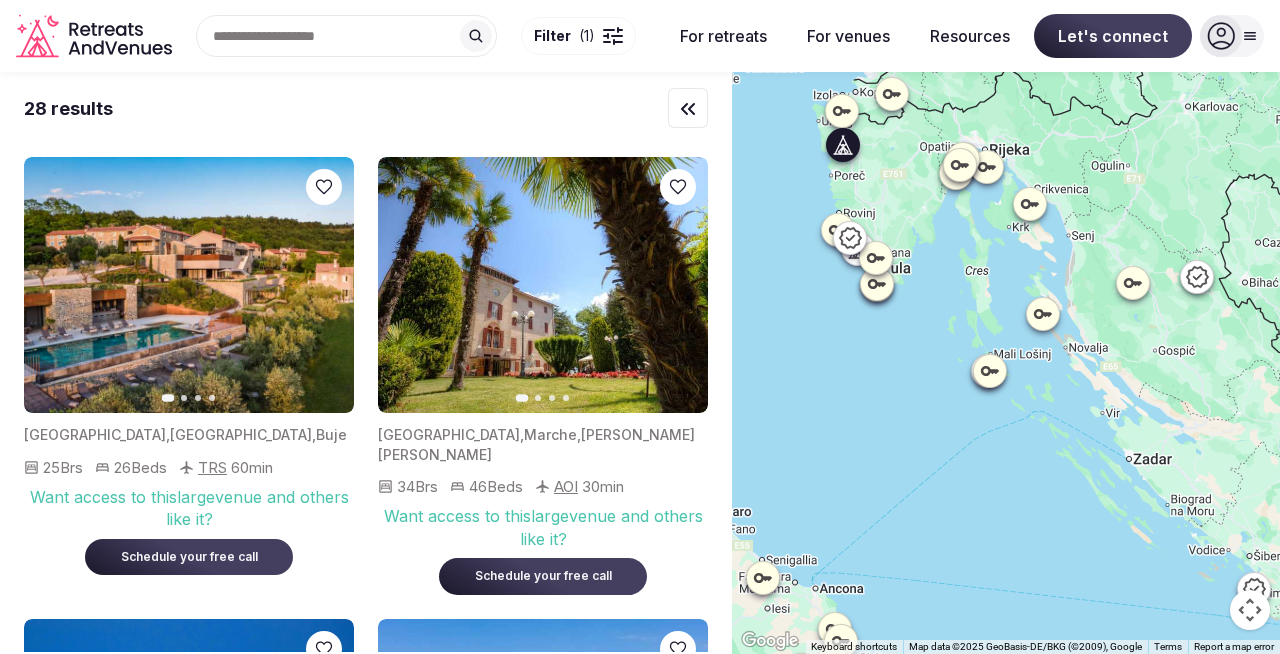 click at bounding box center [189, 285] 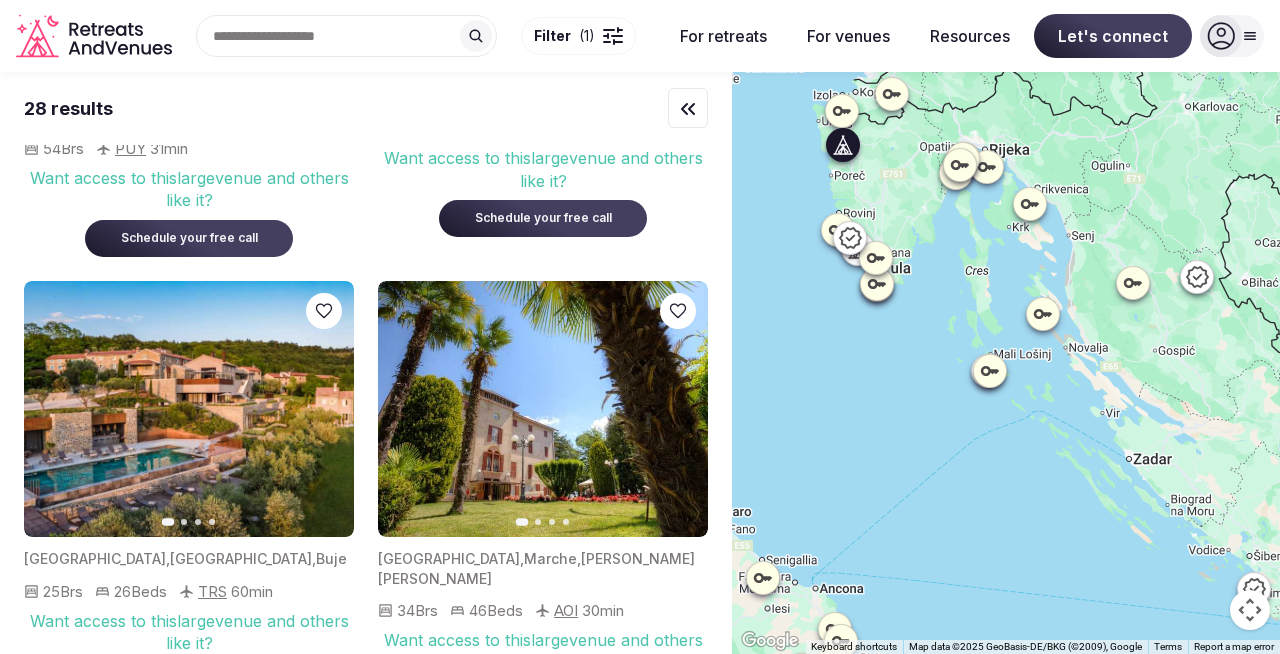 click at bounding box center [189, 409] 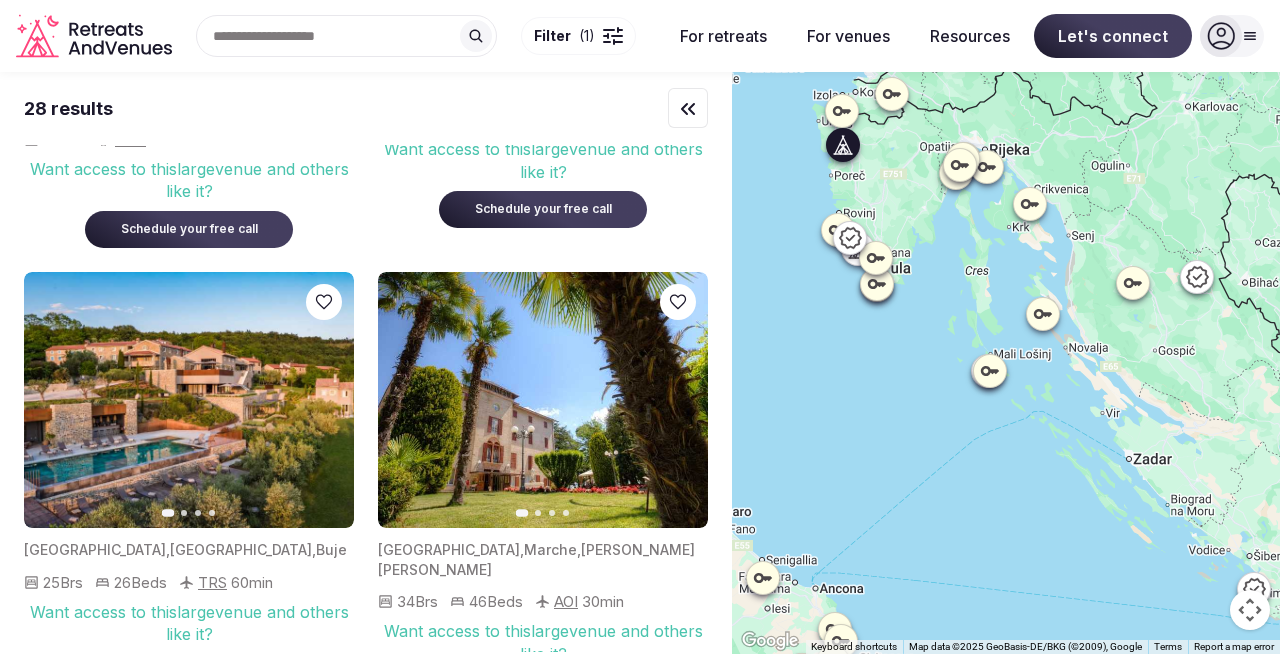 click at bounding box center [189, 400] 